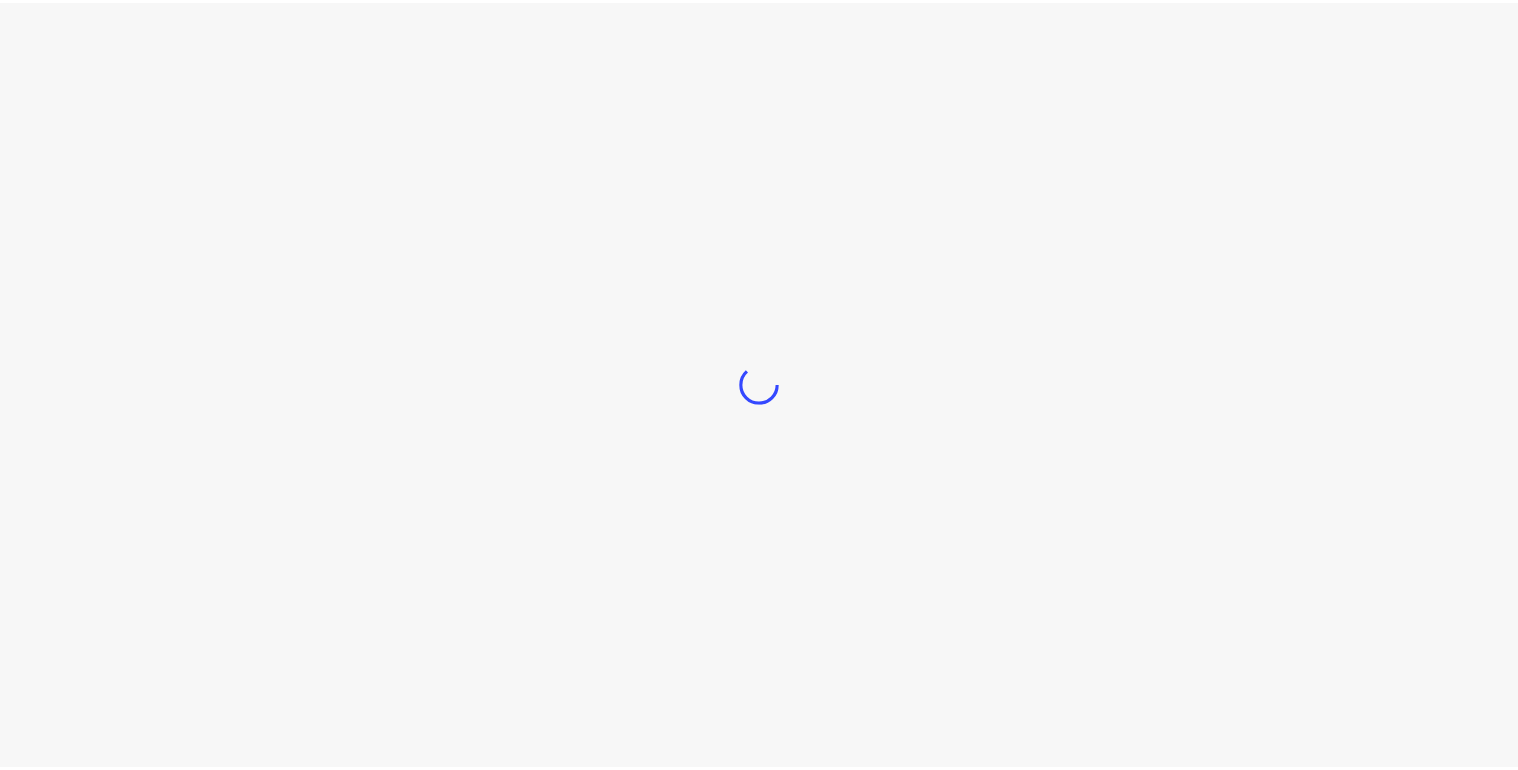 scroll, scrollTop: 0, scrollLeft: 0, axis: both 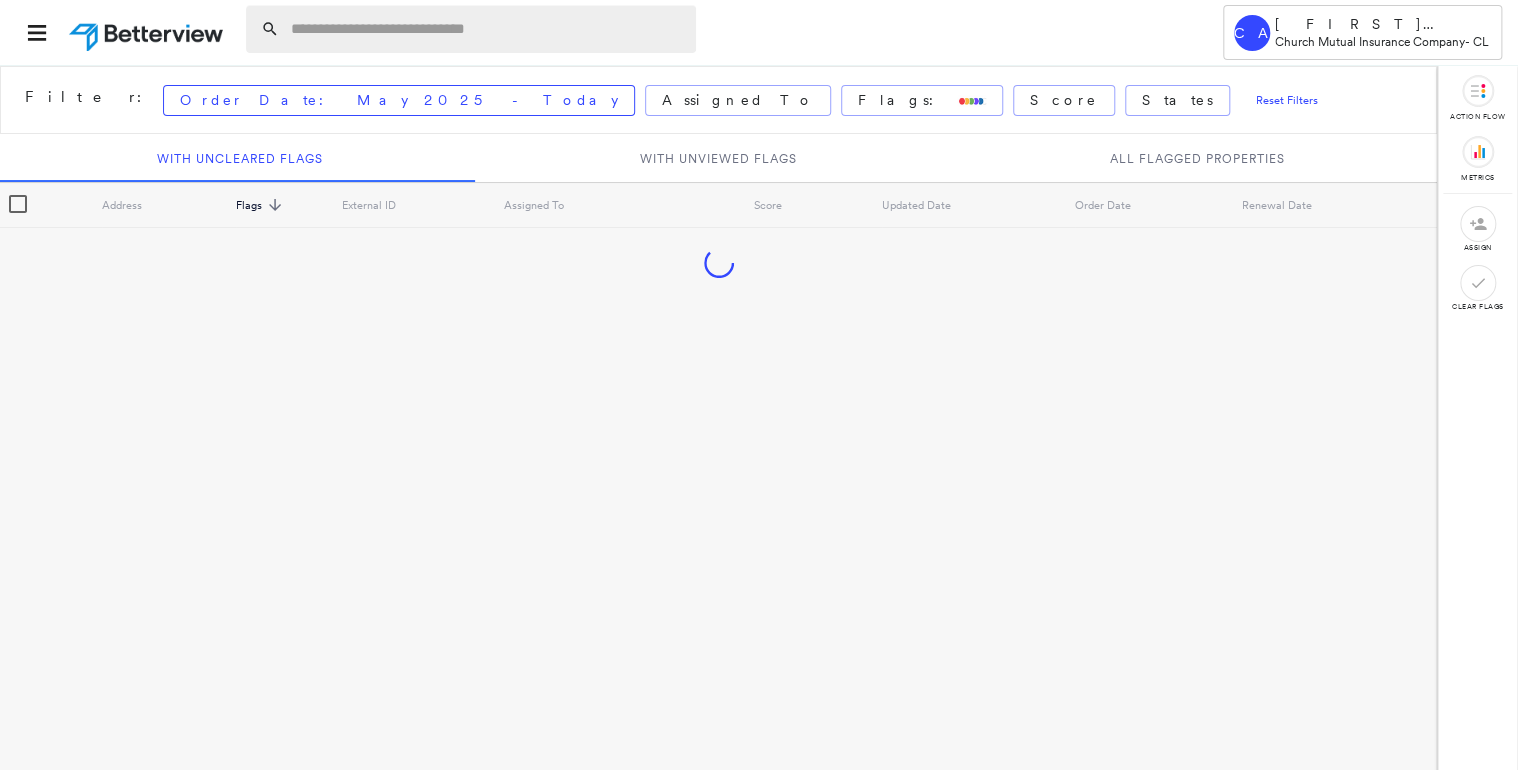 click at bounding box center (487, 29) 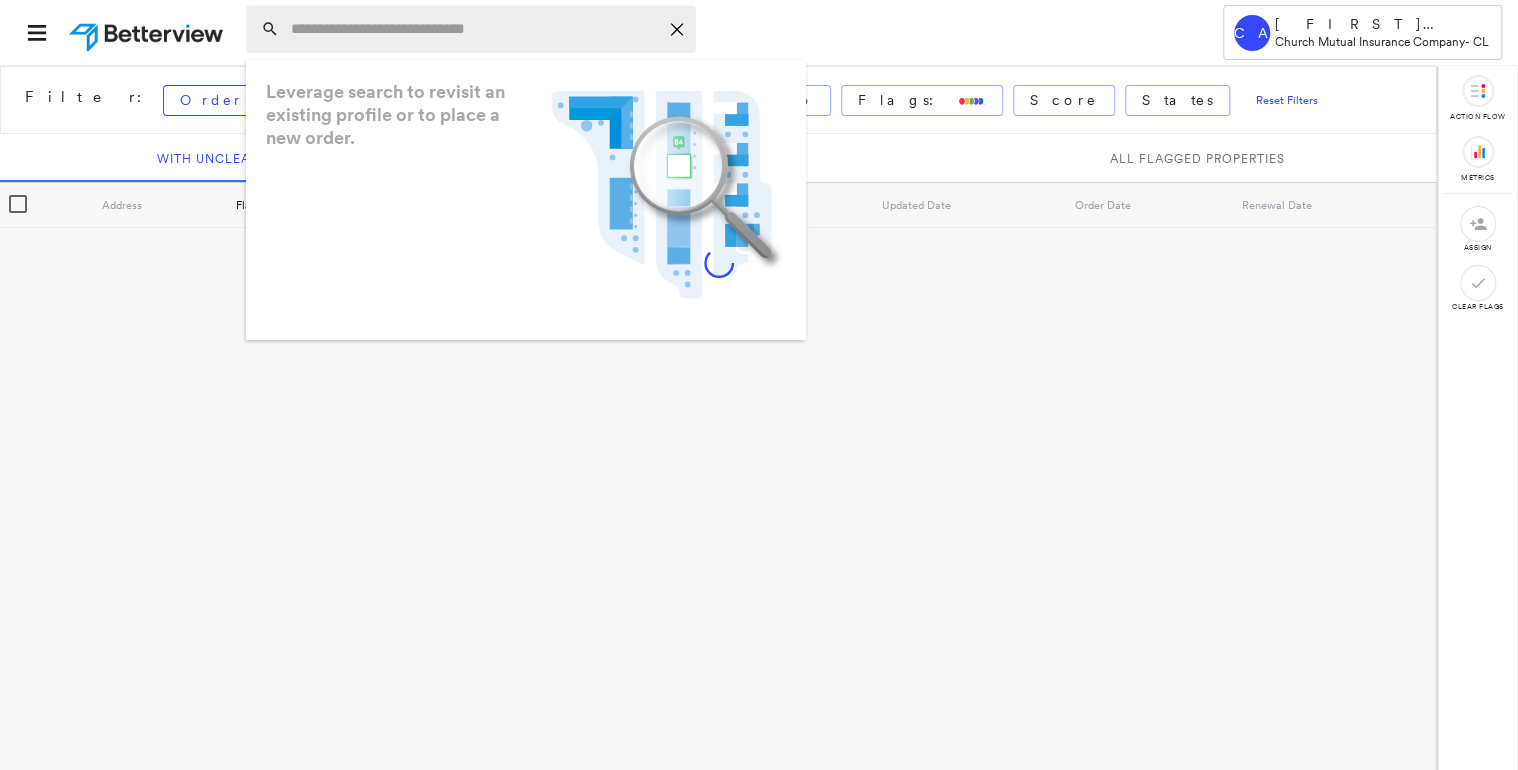 click at bounding box center (474, 29) 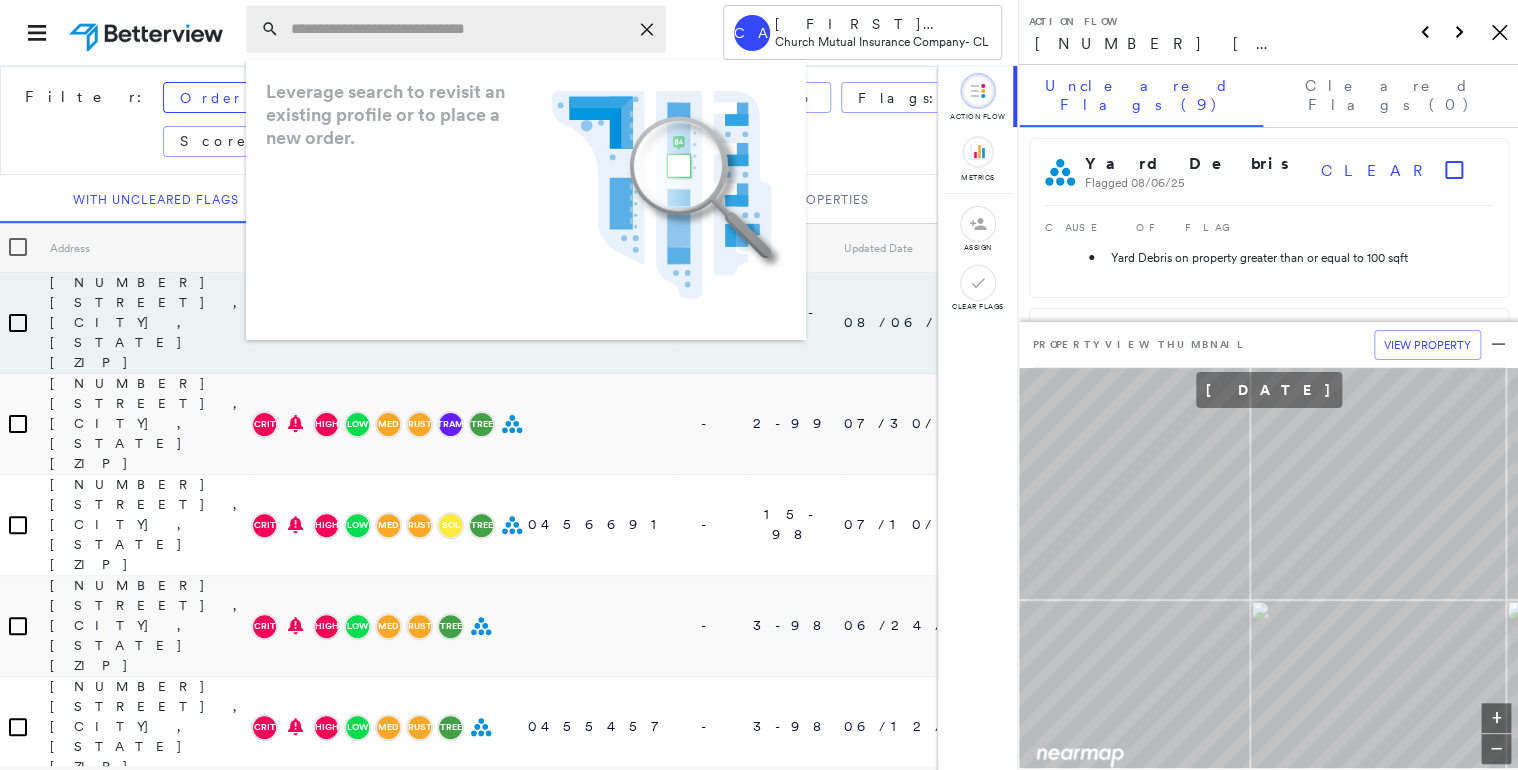 click at bounding box center (459, 29) 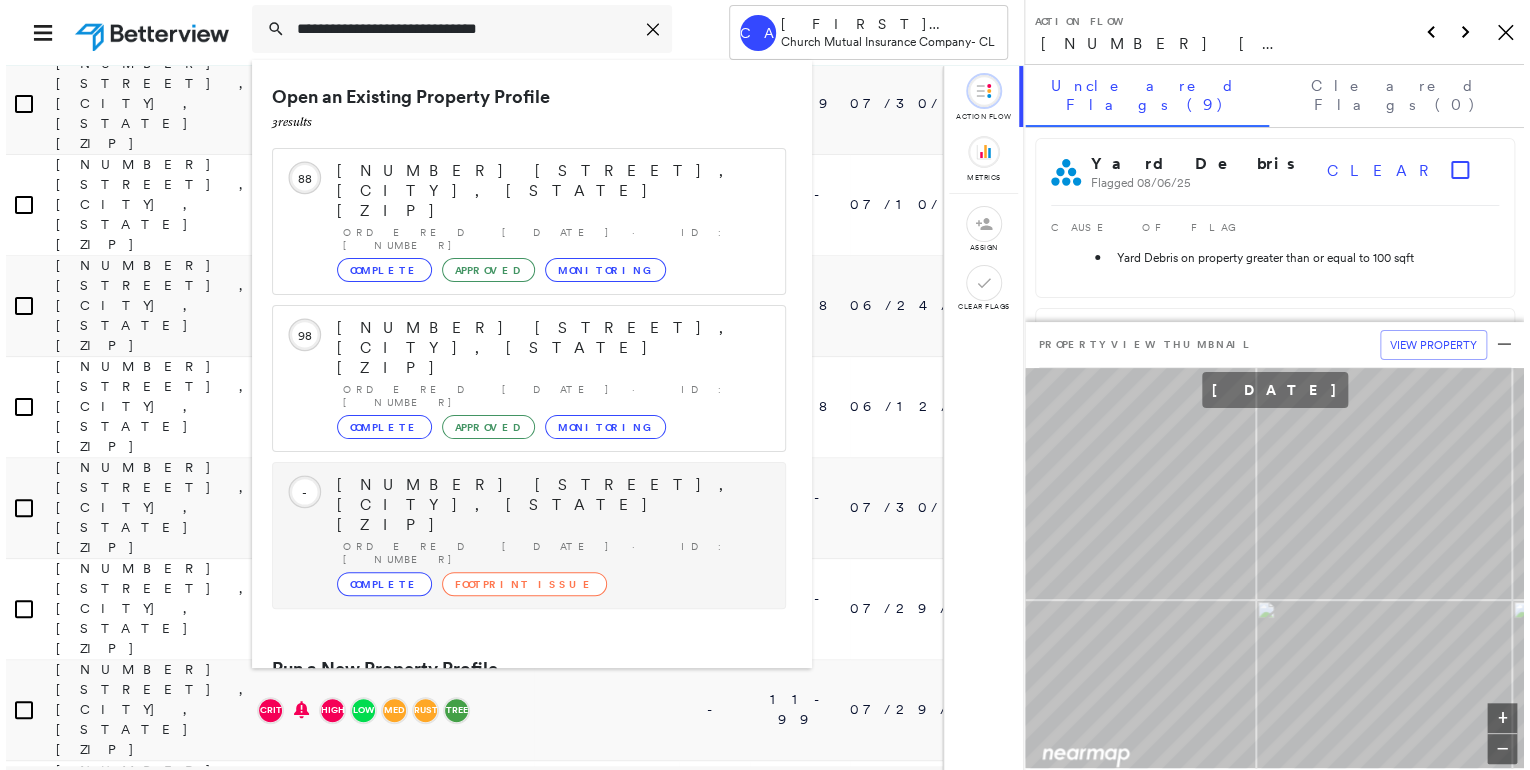 scroll, scrollTop: 400, scrollLeft: 0, axis: vertical 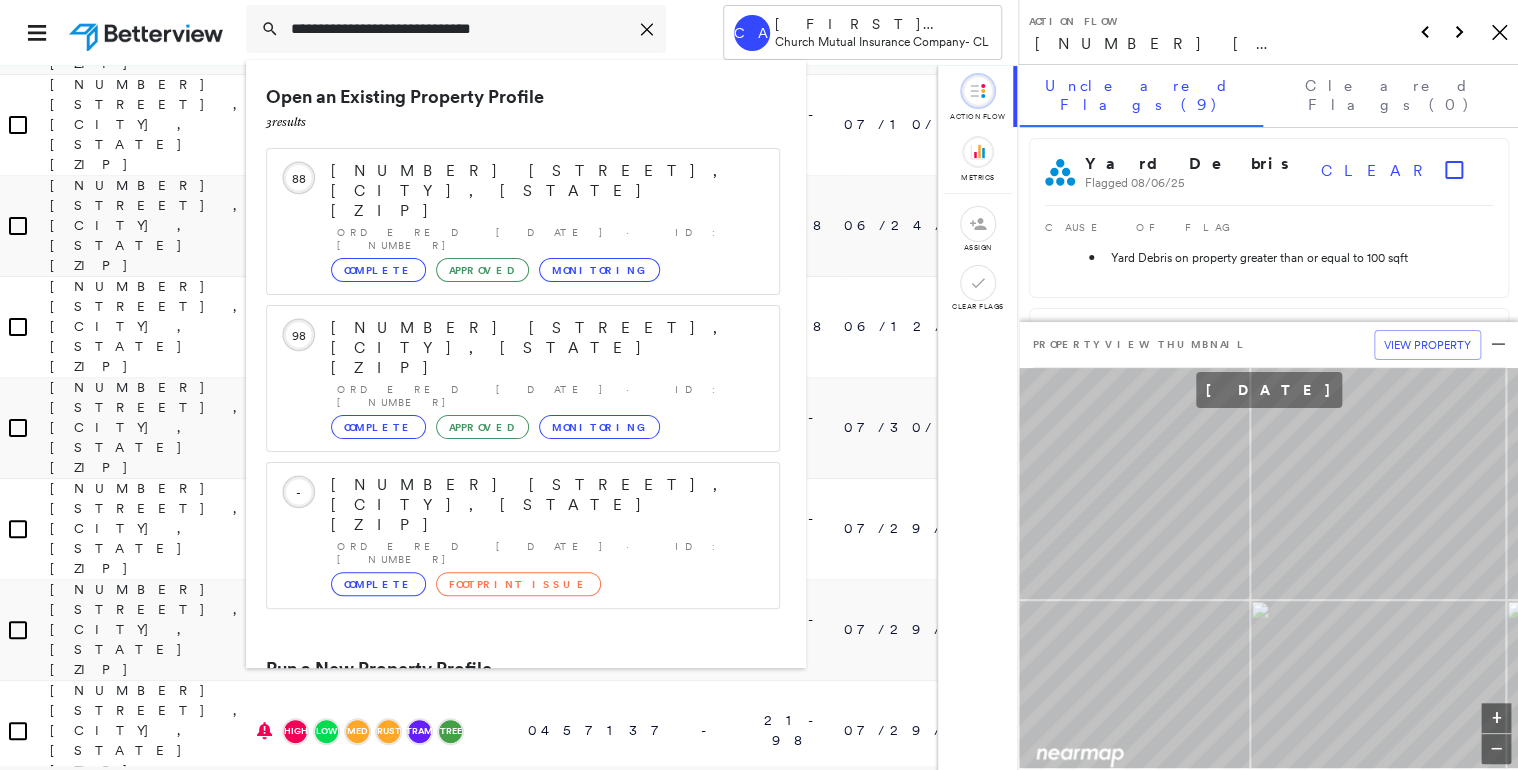 type on "**********" 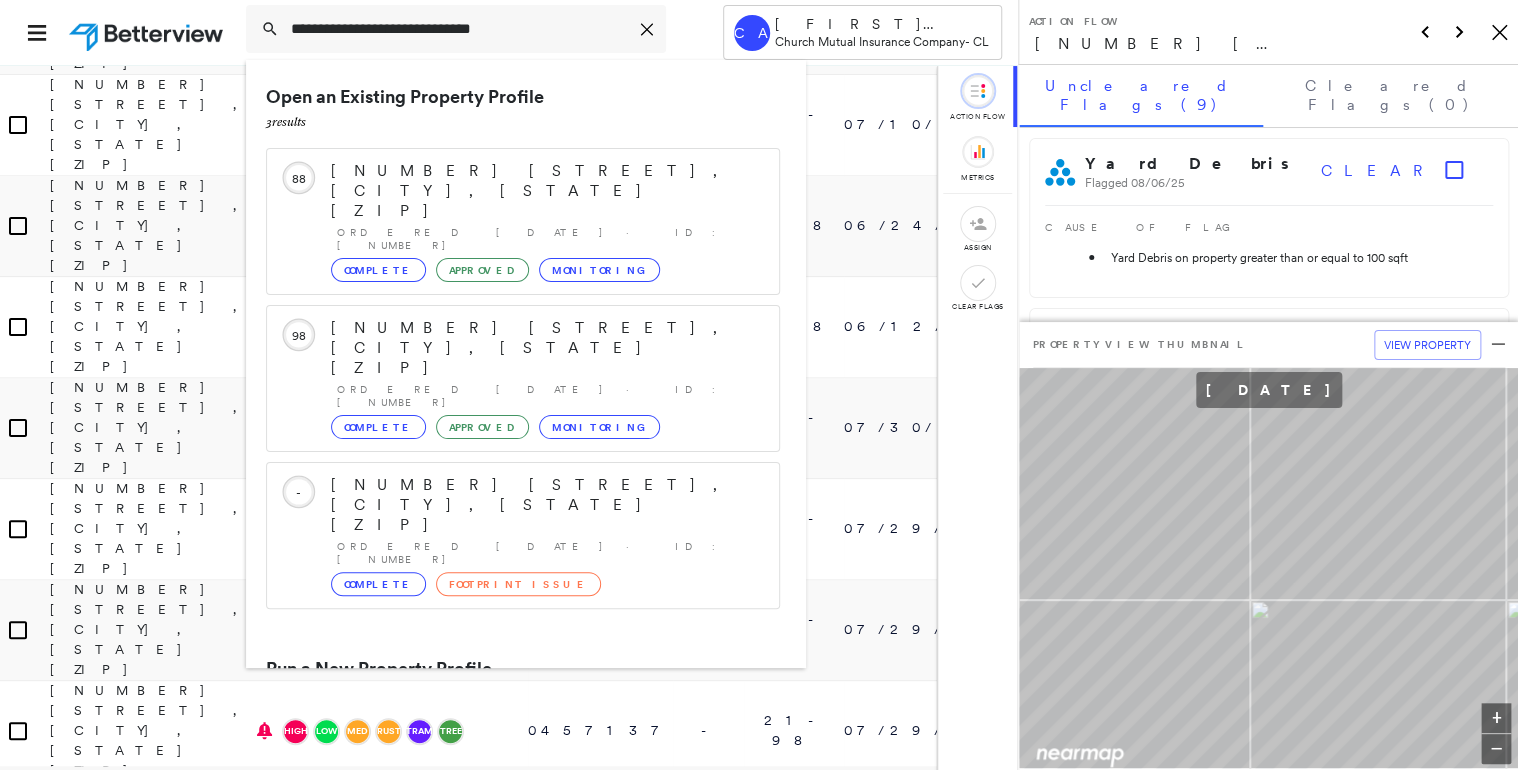 click 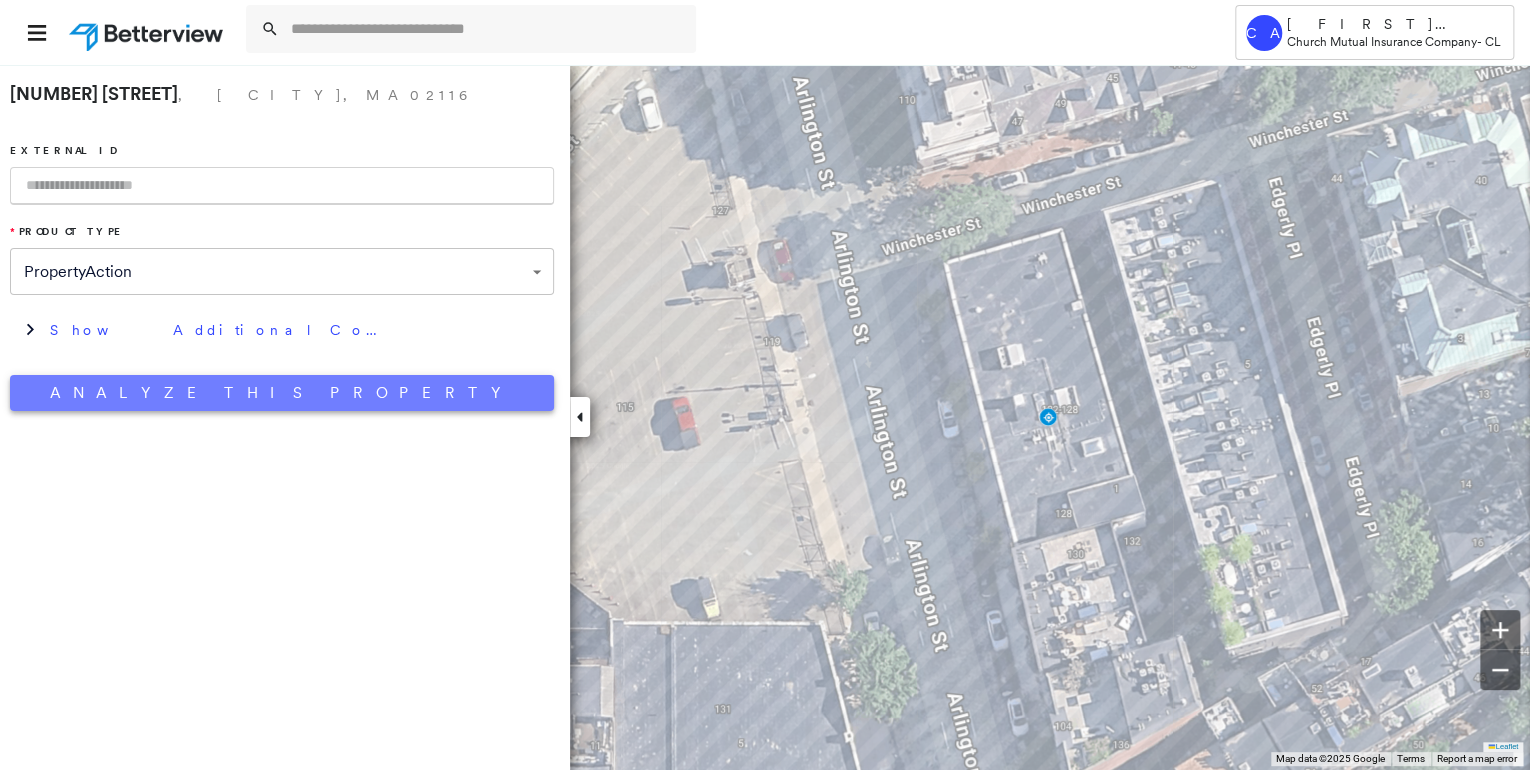 click on "Analyze This Property" at bounding box center (282, 393) 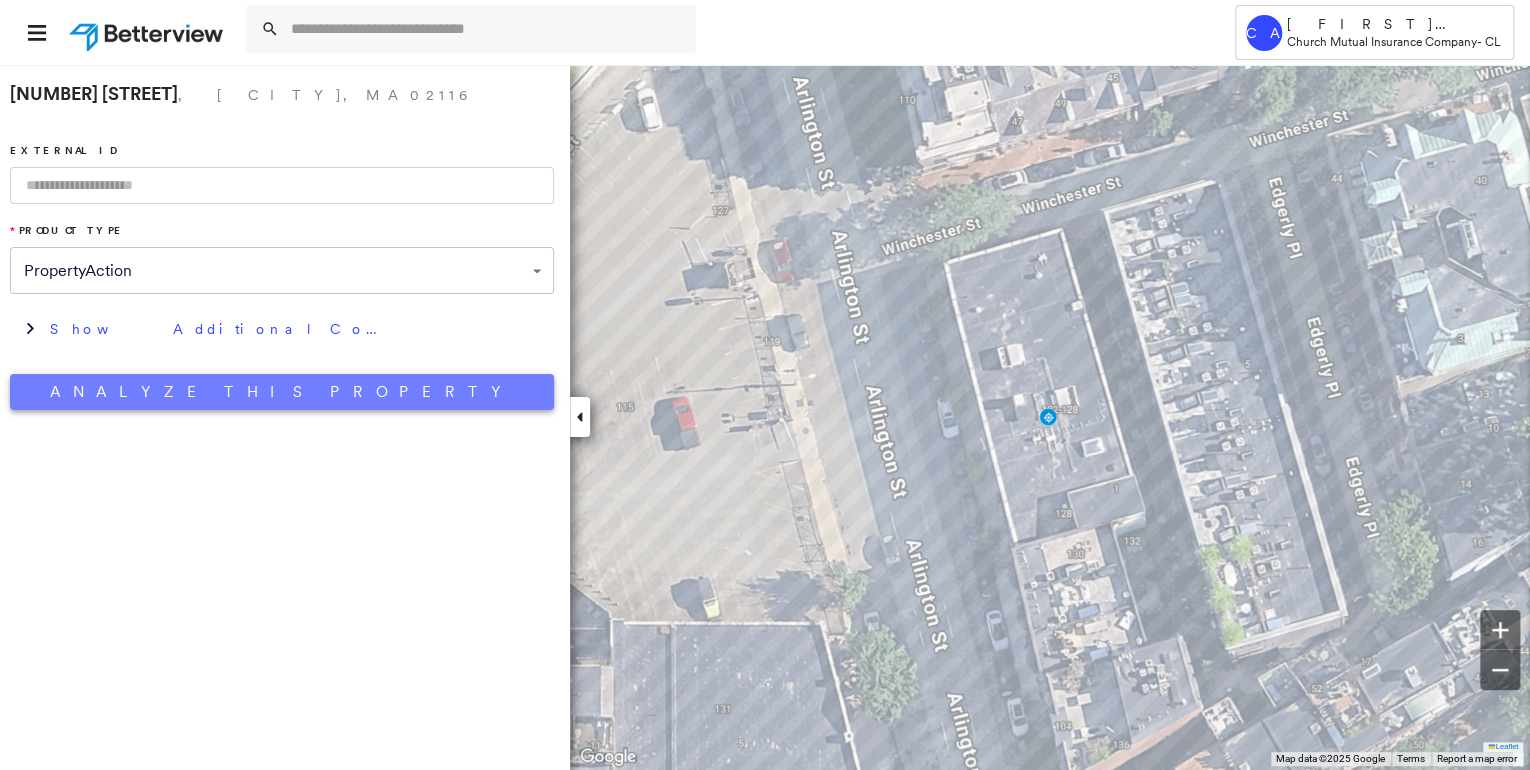 click on "Analyze This Property" at bounding box center (282, 392) 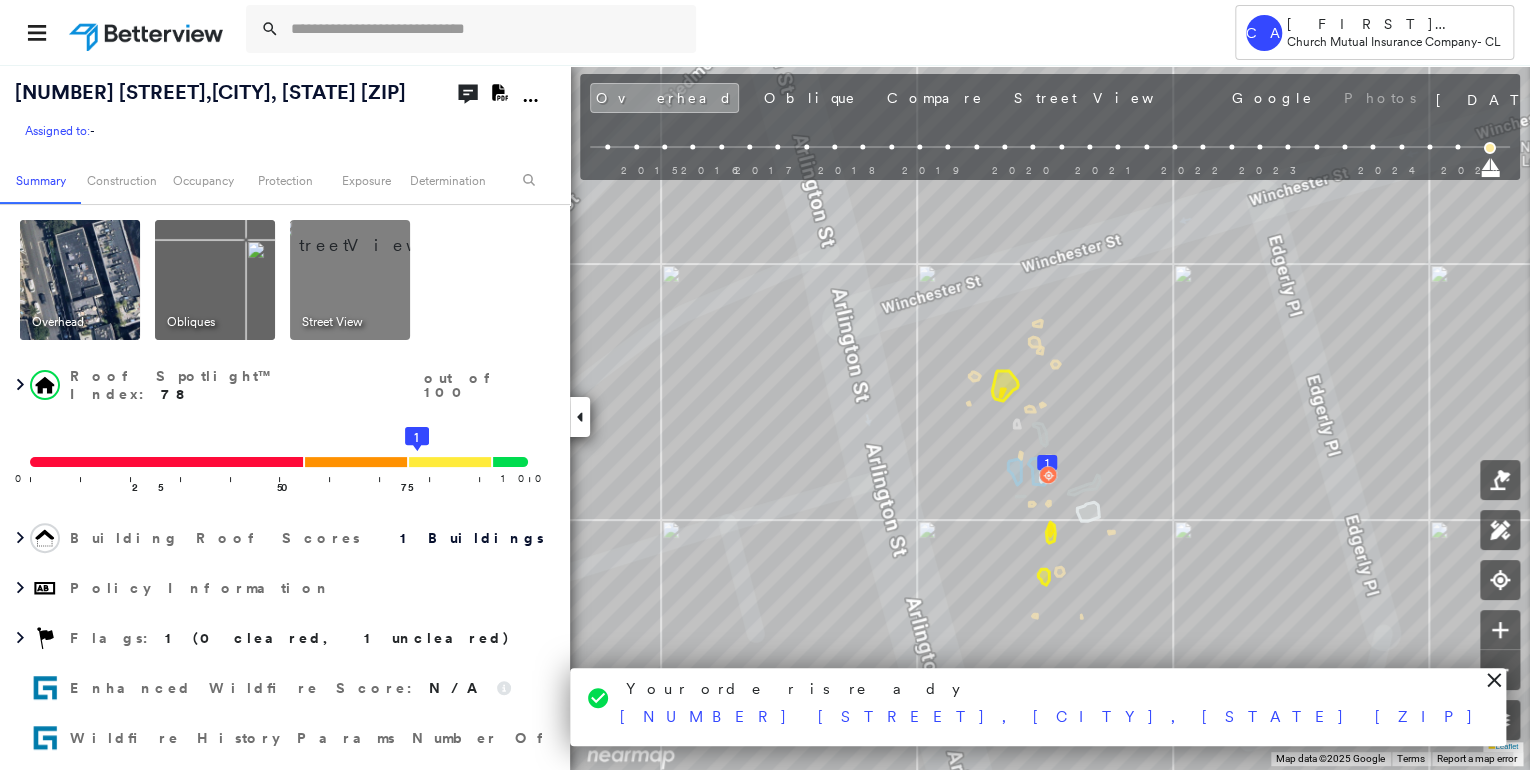 click 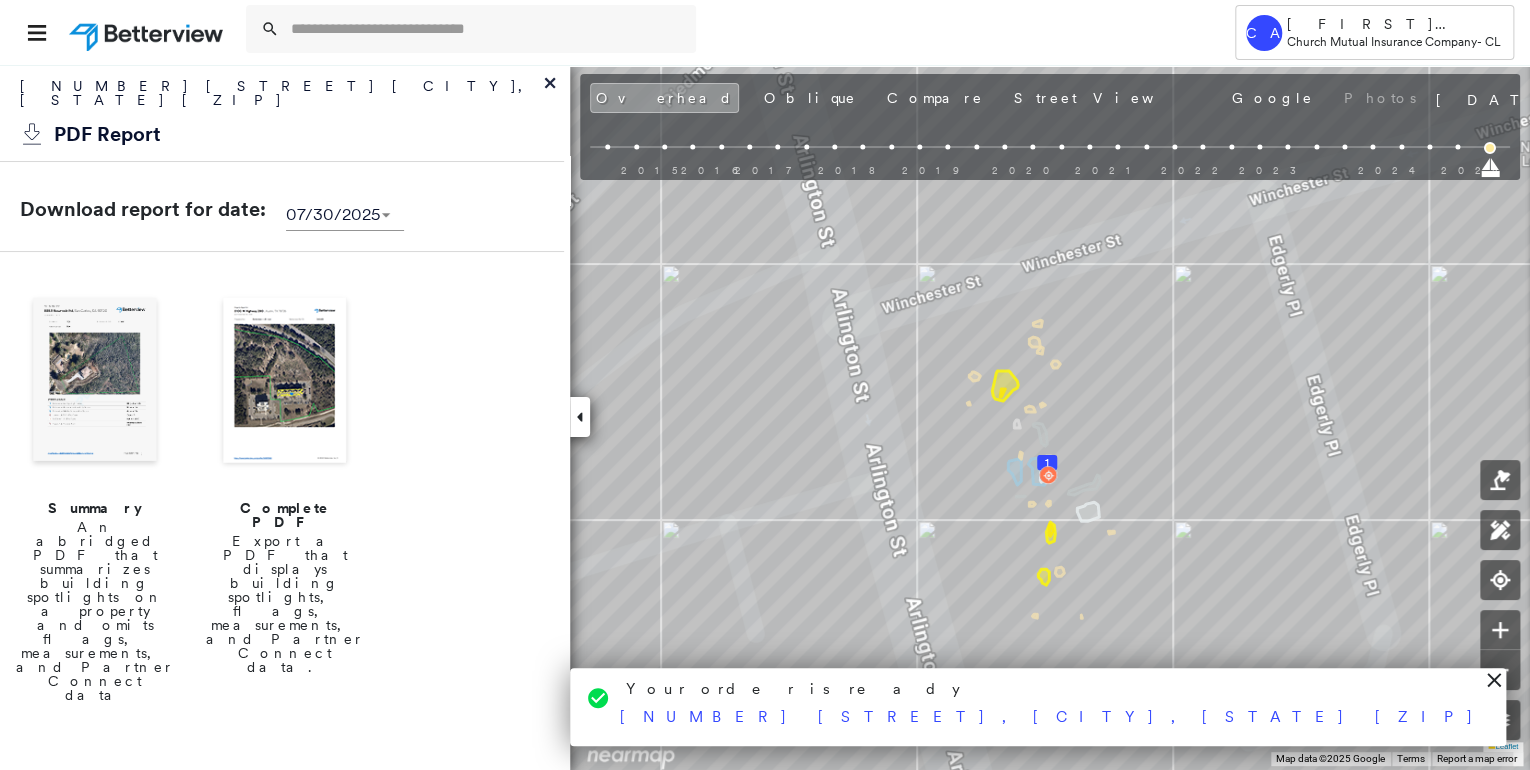 click on "An abridged PDF that summarizes building spotlights on a property and omits flags, measurements, and Partner Connect data" at bounding box center (95, 611) 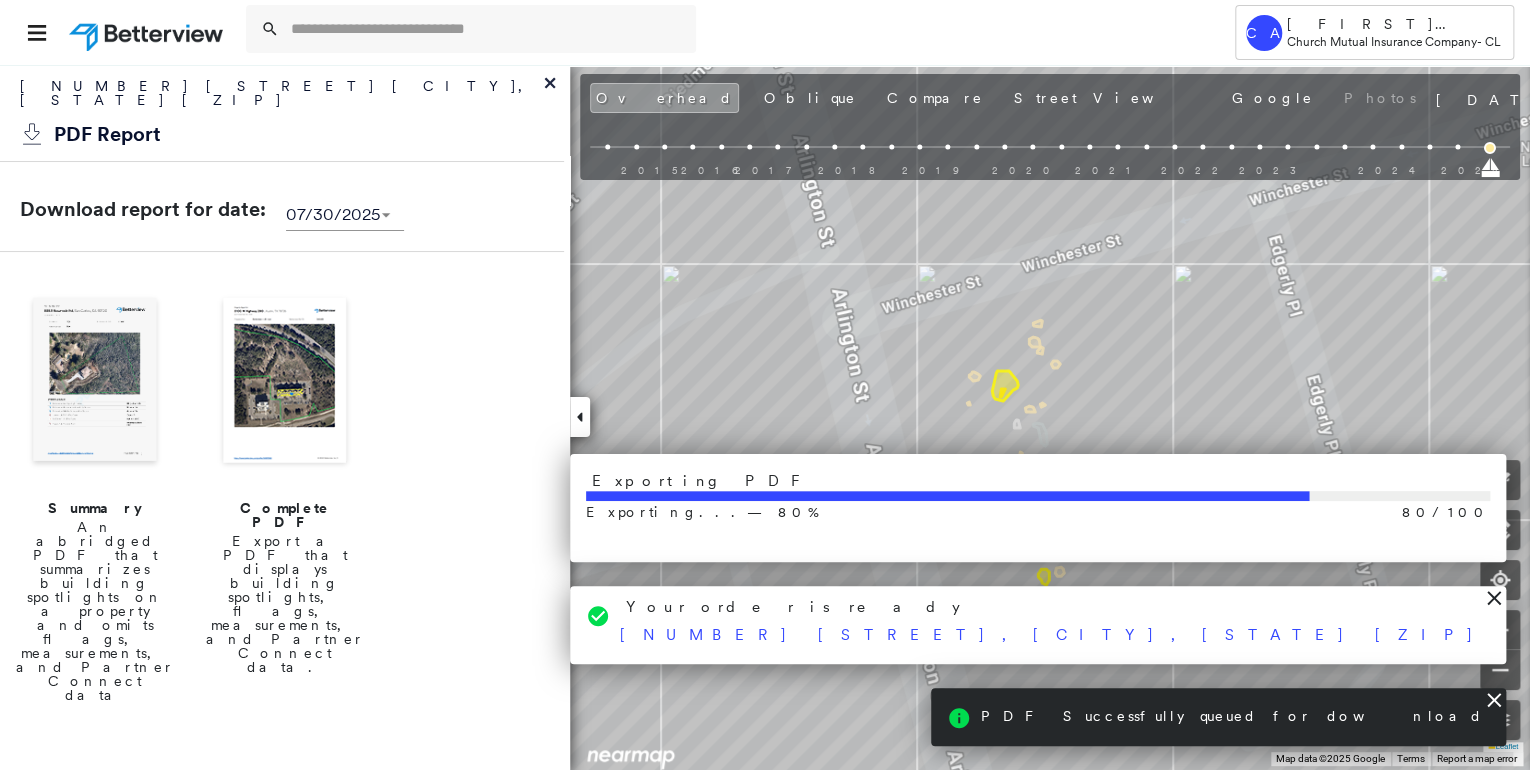 click 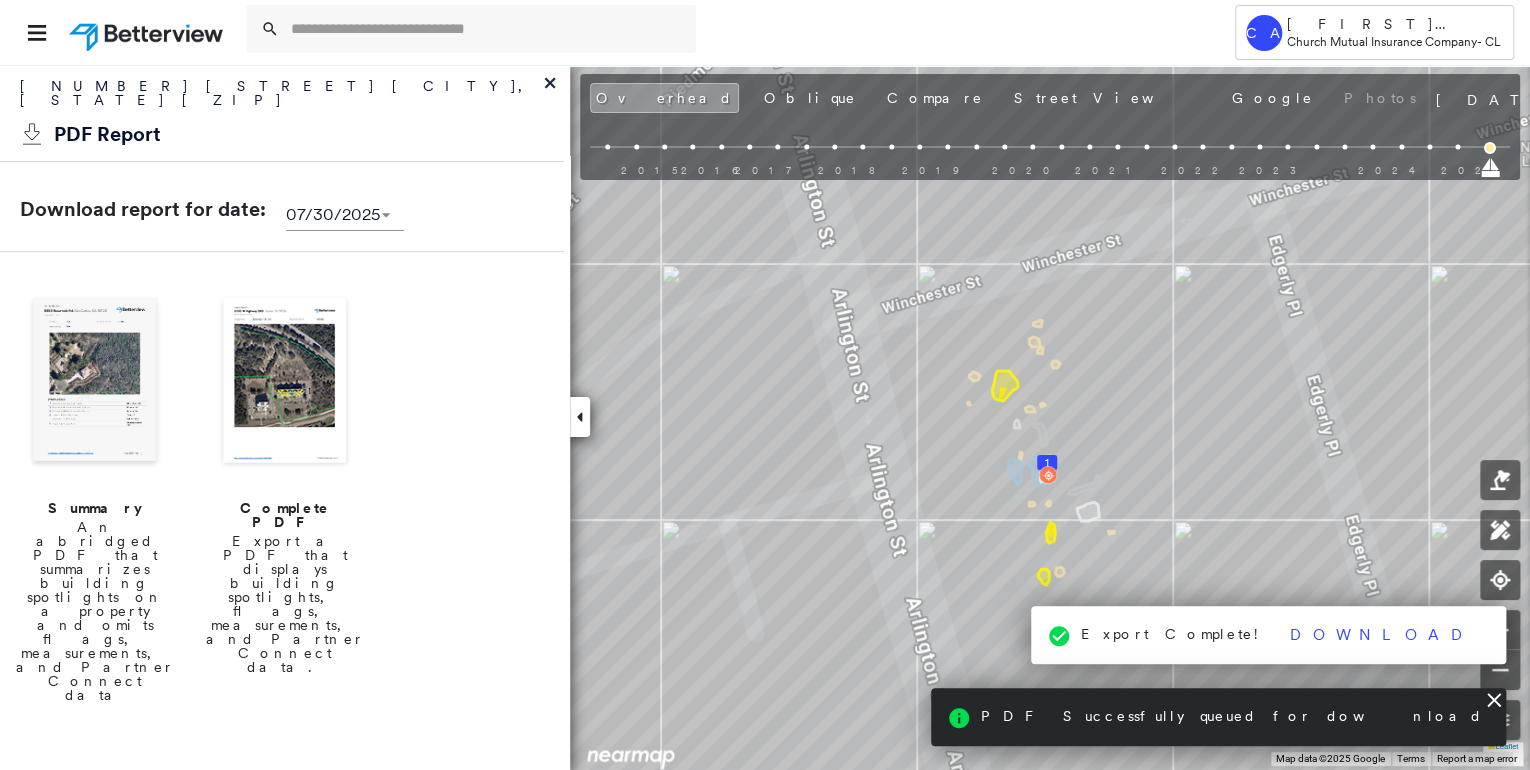 click on "Complete PDF" at bounding box center [285, 515] 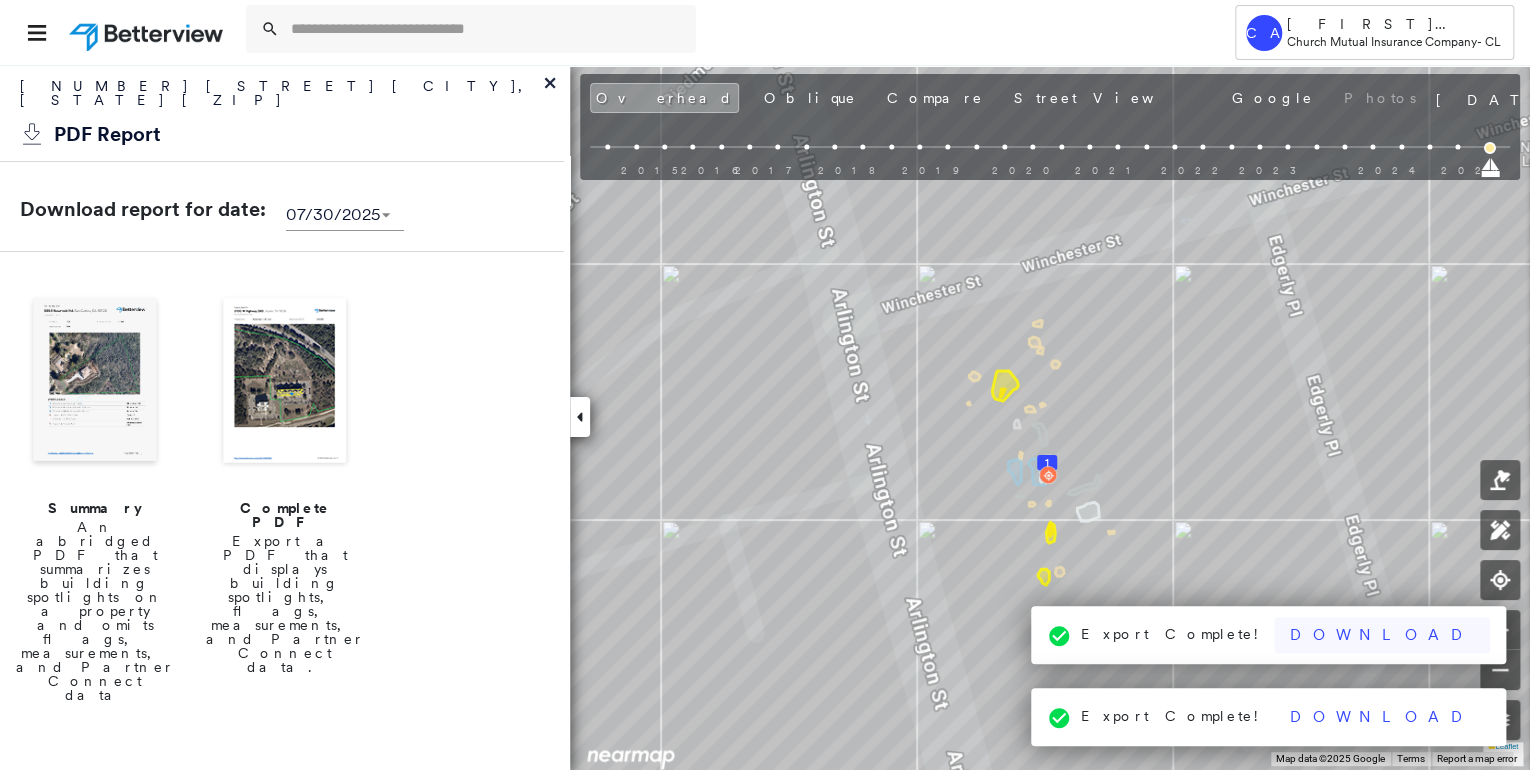 click on "Download" at bounding box center [1382, 635] 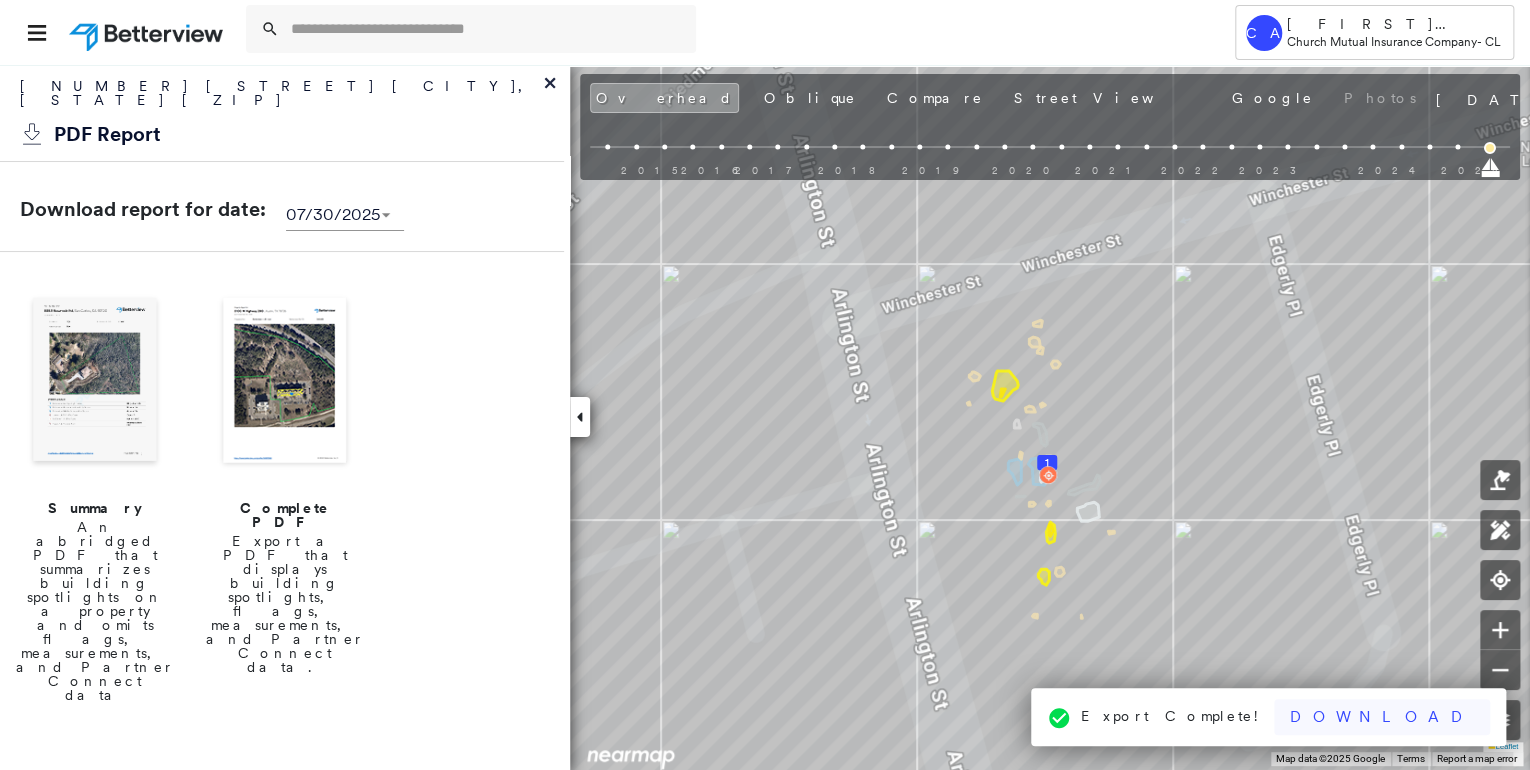 click on "Download" at bounding box center (1382, 717) 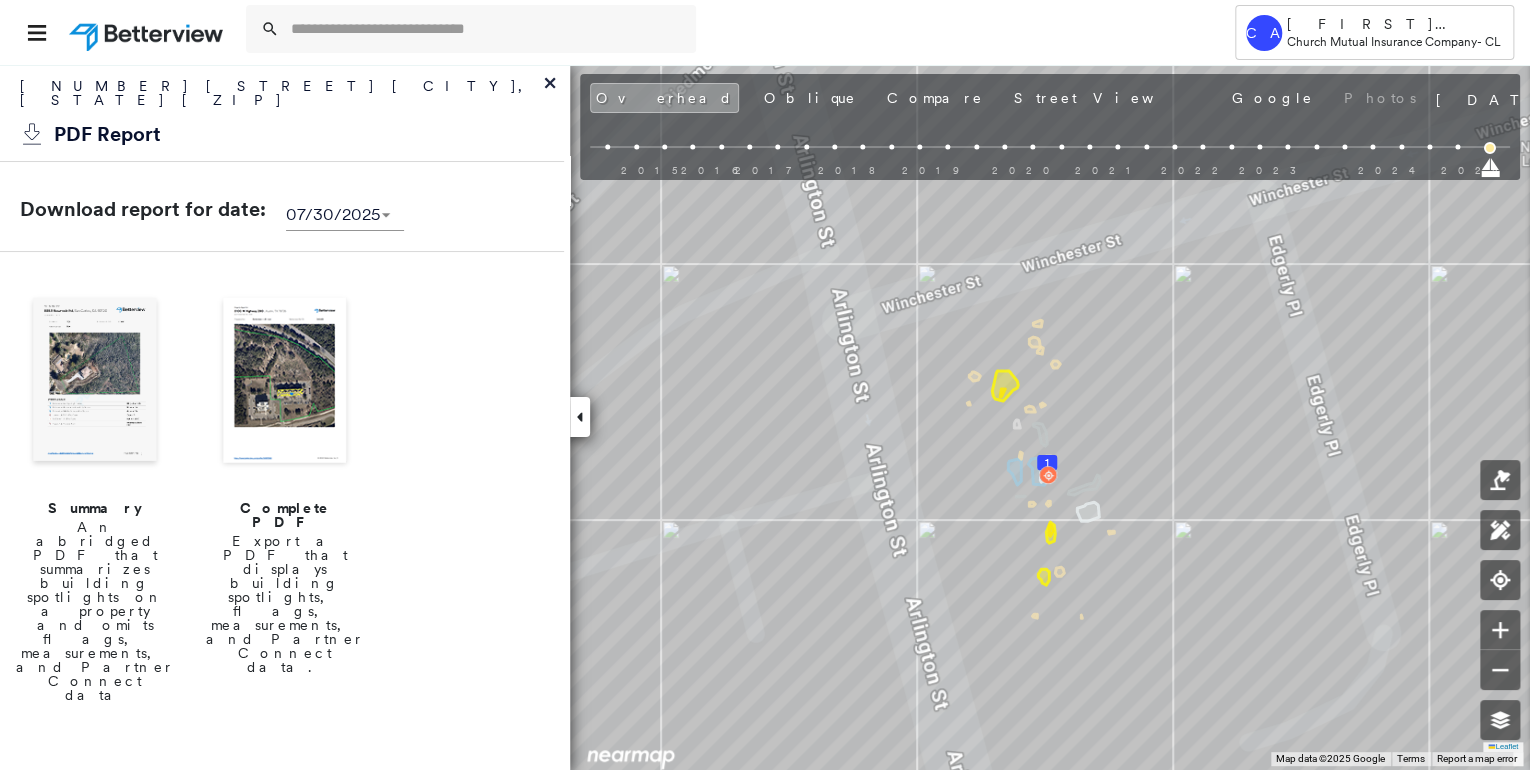 click on "Complete PDF Export a PDF that displays building spotlights, flags, measurements, and Partner Connect data." at bounding box center [285, 497] 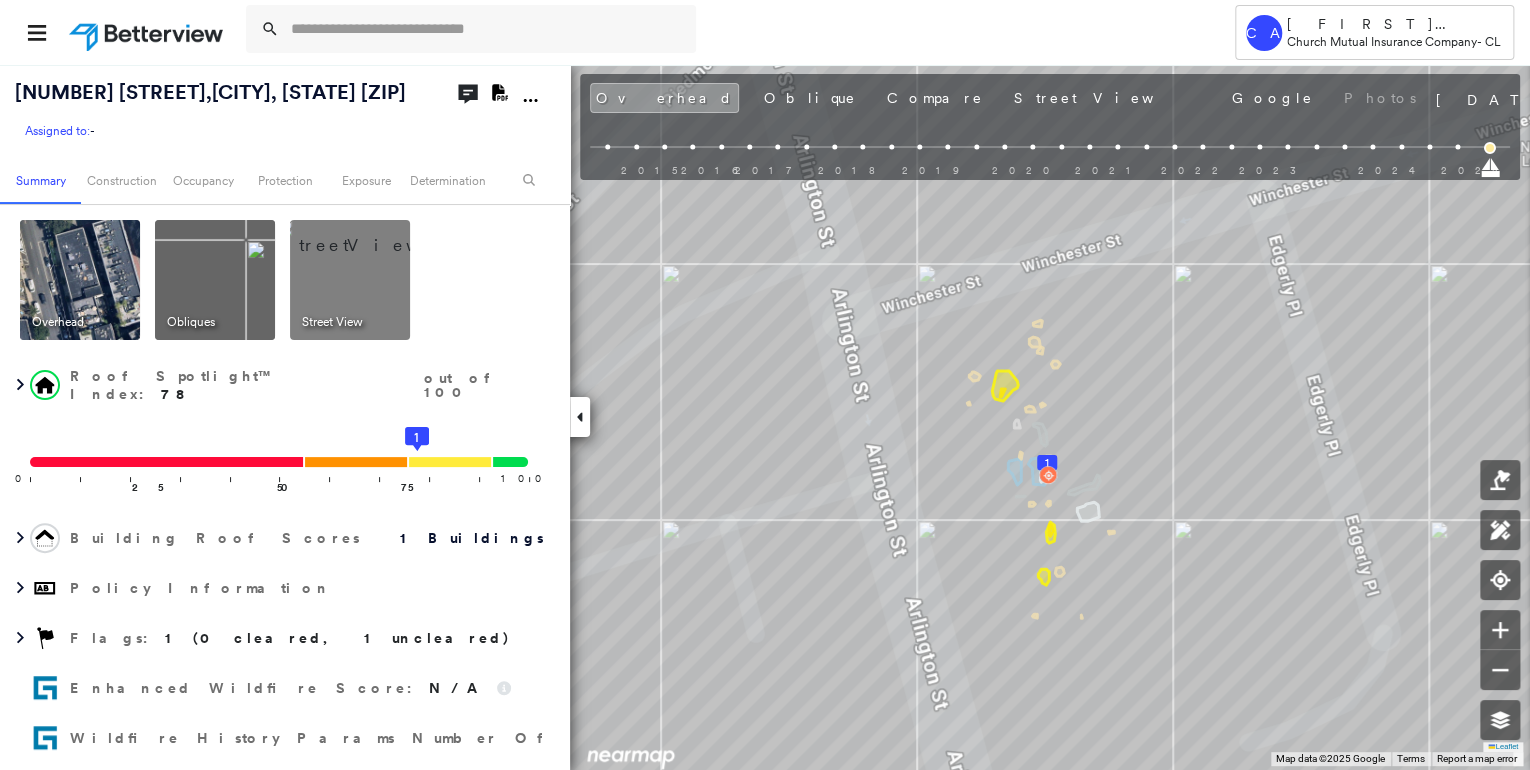 click on "Download PDF Report" 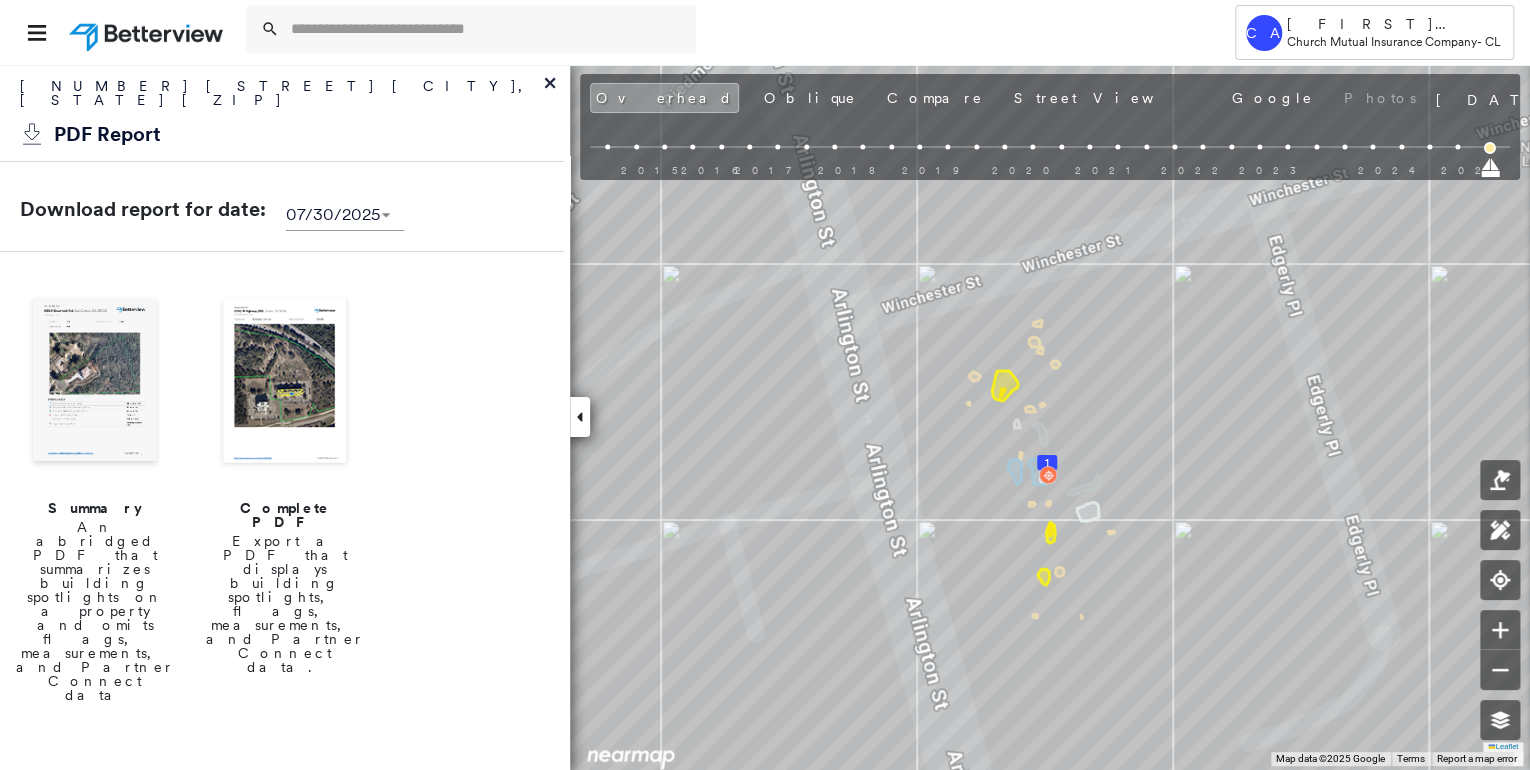 click on "Complete PDF Export a PDF that displays building spotlights, flags, measurements, and Partner Connect data." at bounding box center [285, 497] 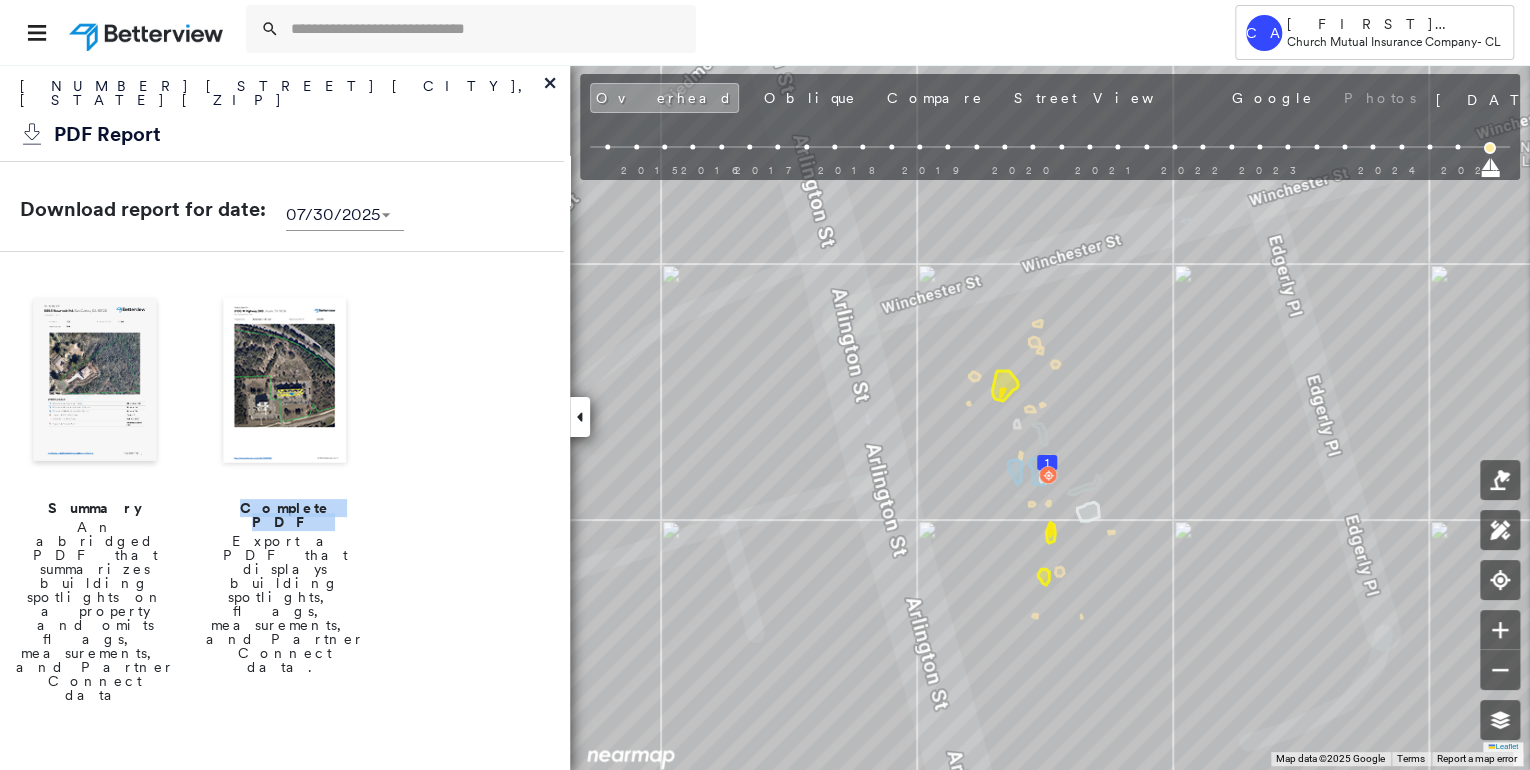 click on "Complete PDF" at bounding box center (285, 515) 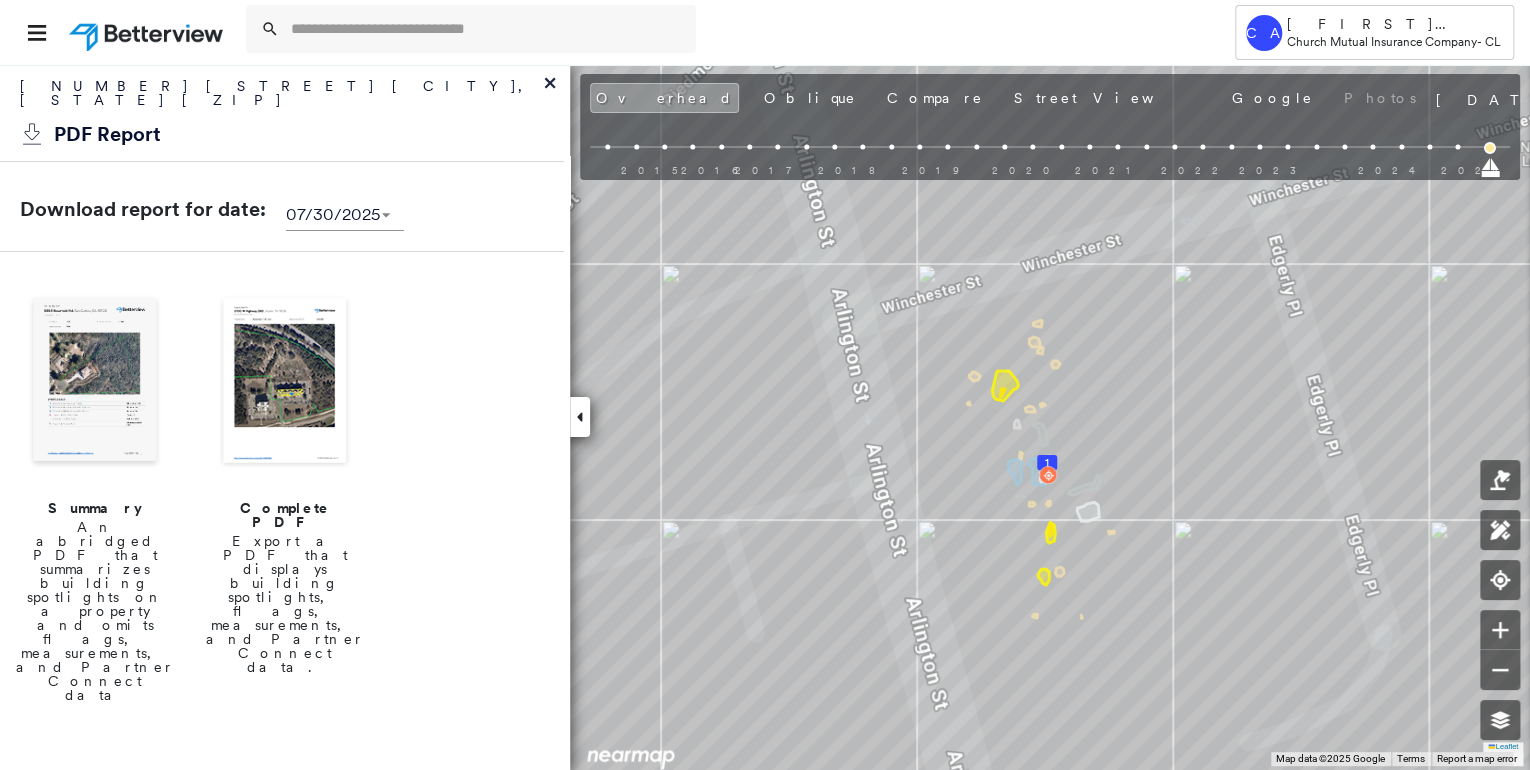 click 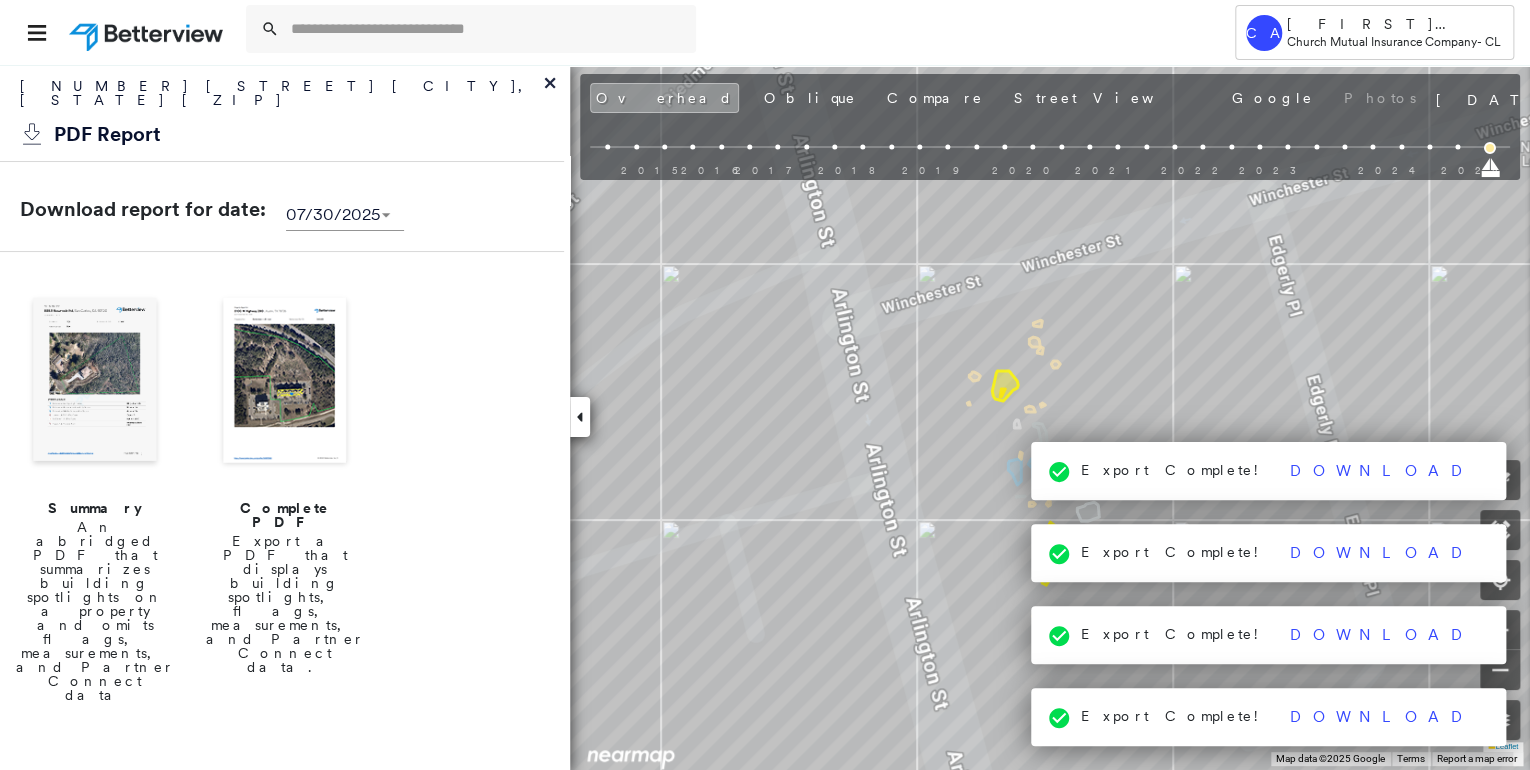 click 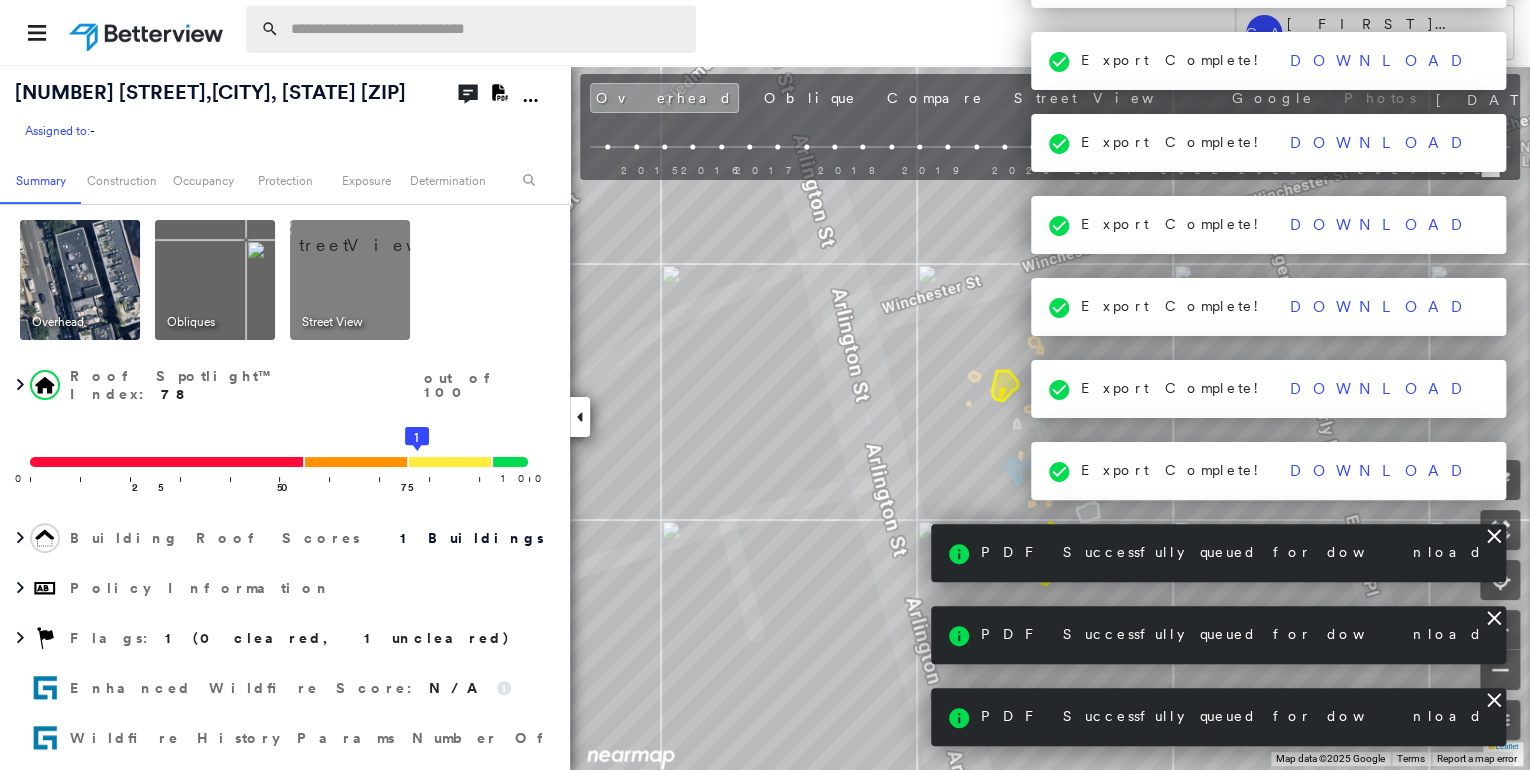 click at bounding box center (487, 29) 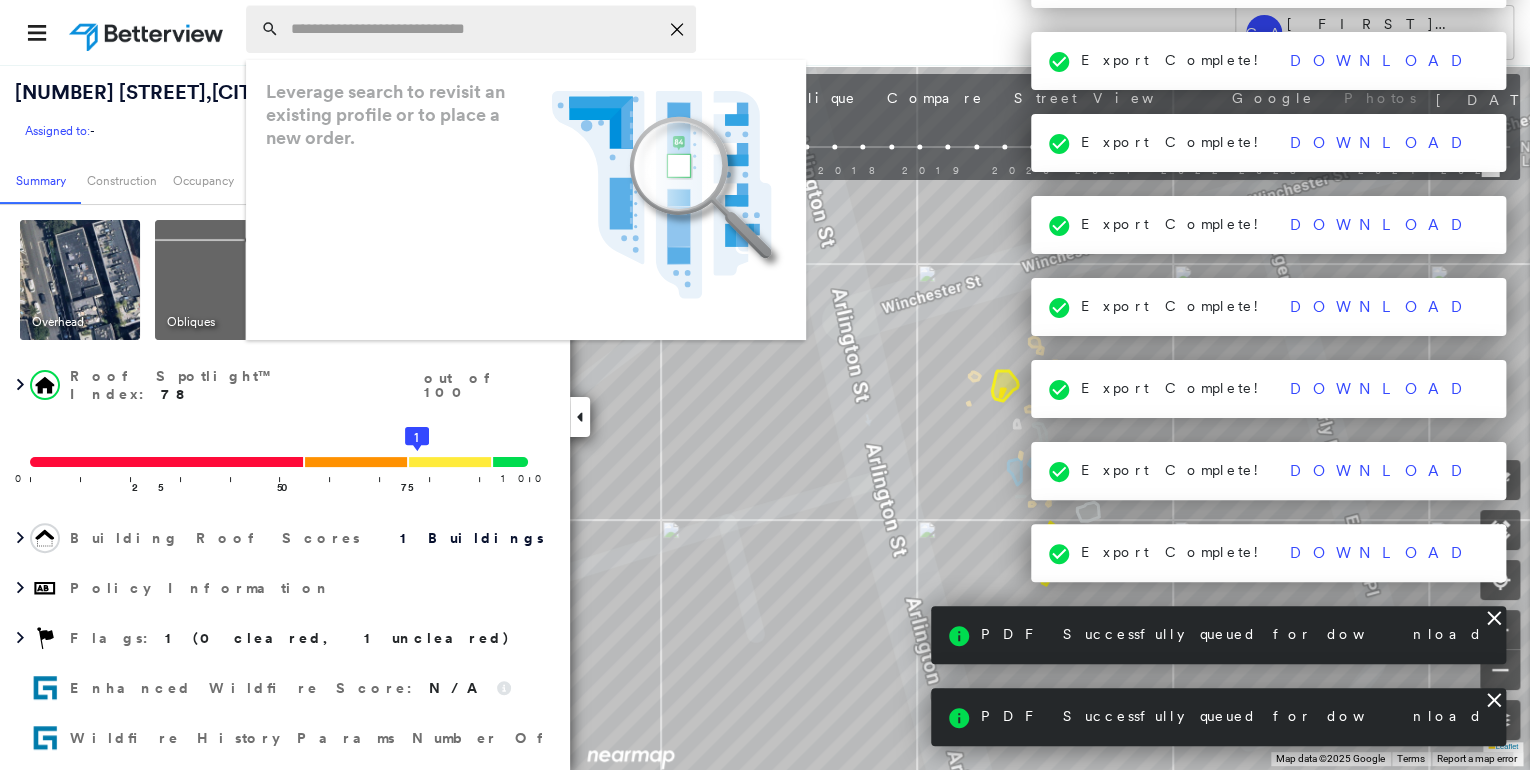 paste on "**********" 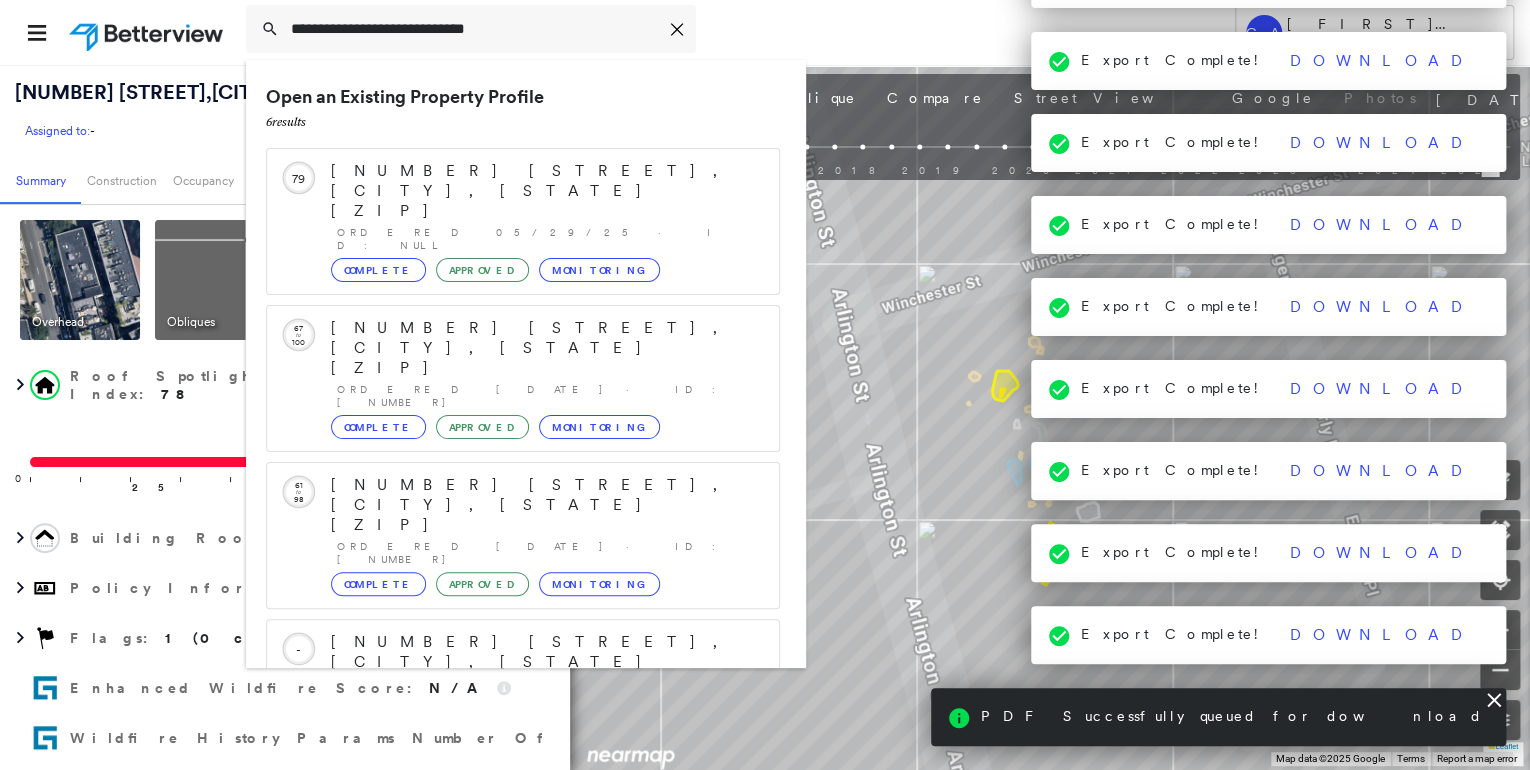 scroll, scrollTop: 208, scrollLeft: 0, axis: vertical 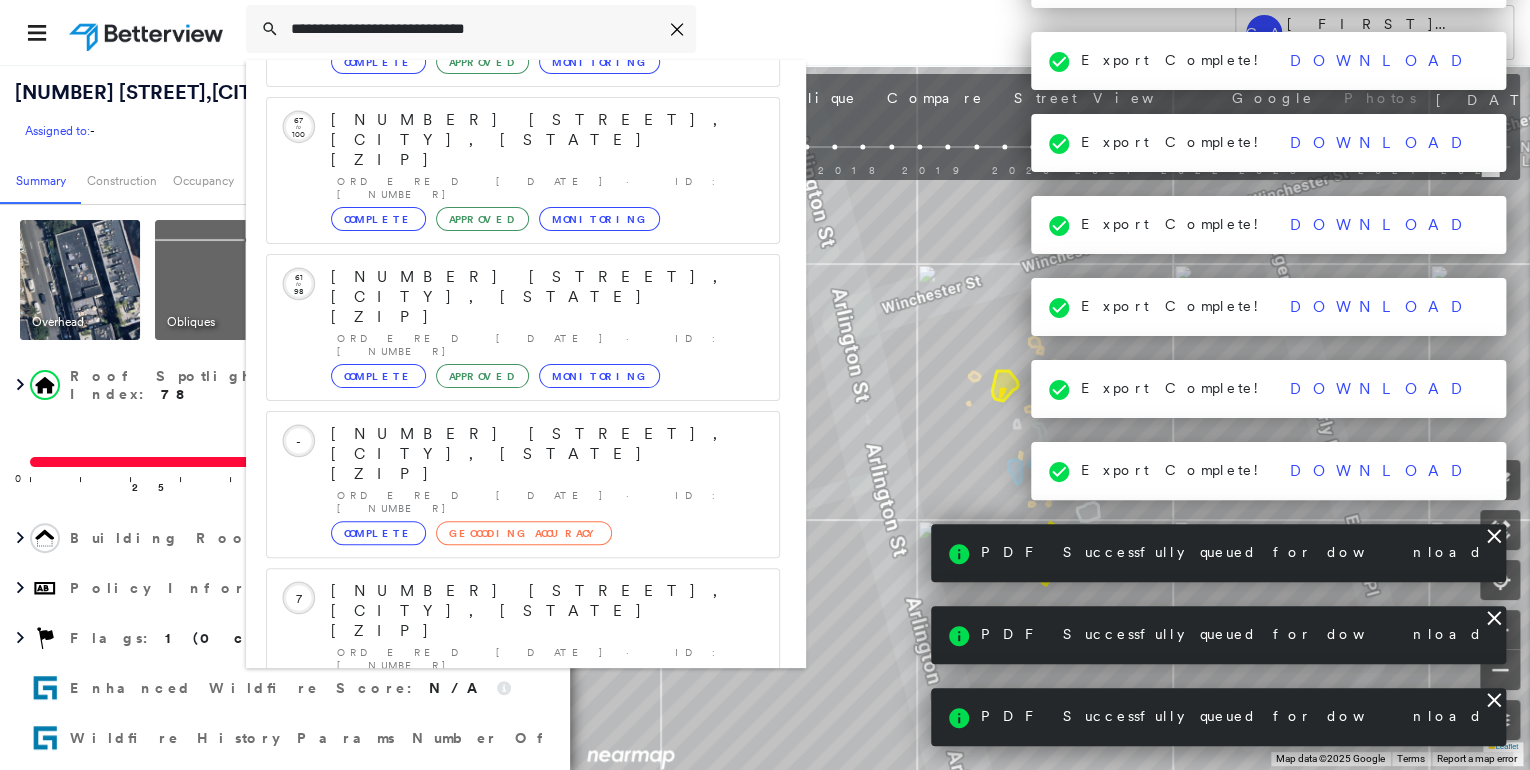 type on "**********" 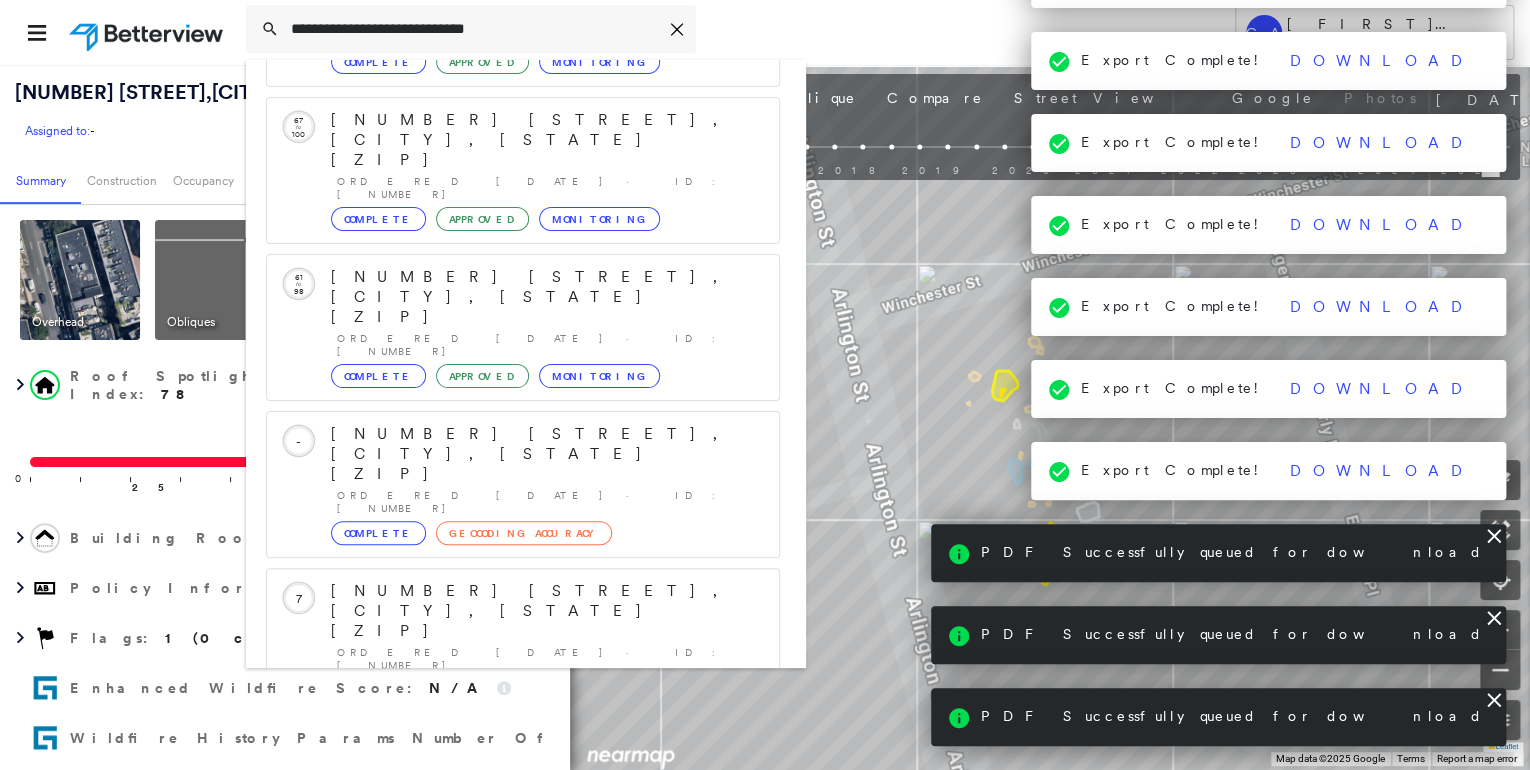 click 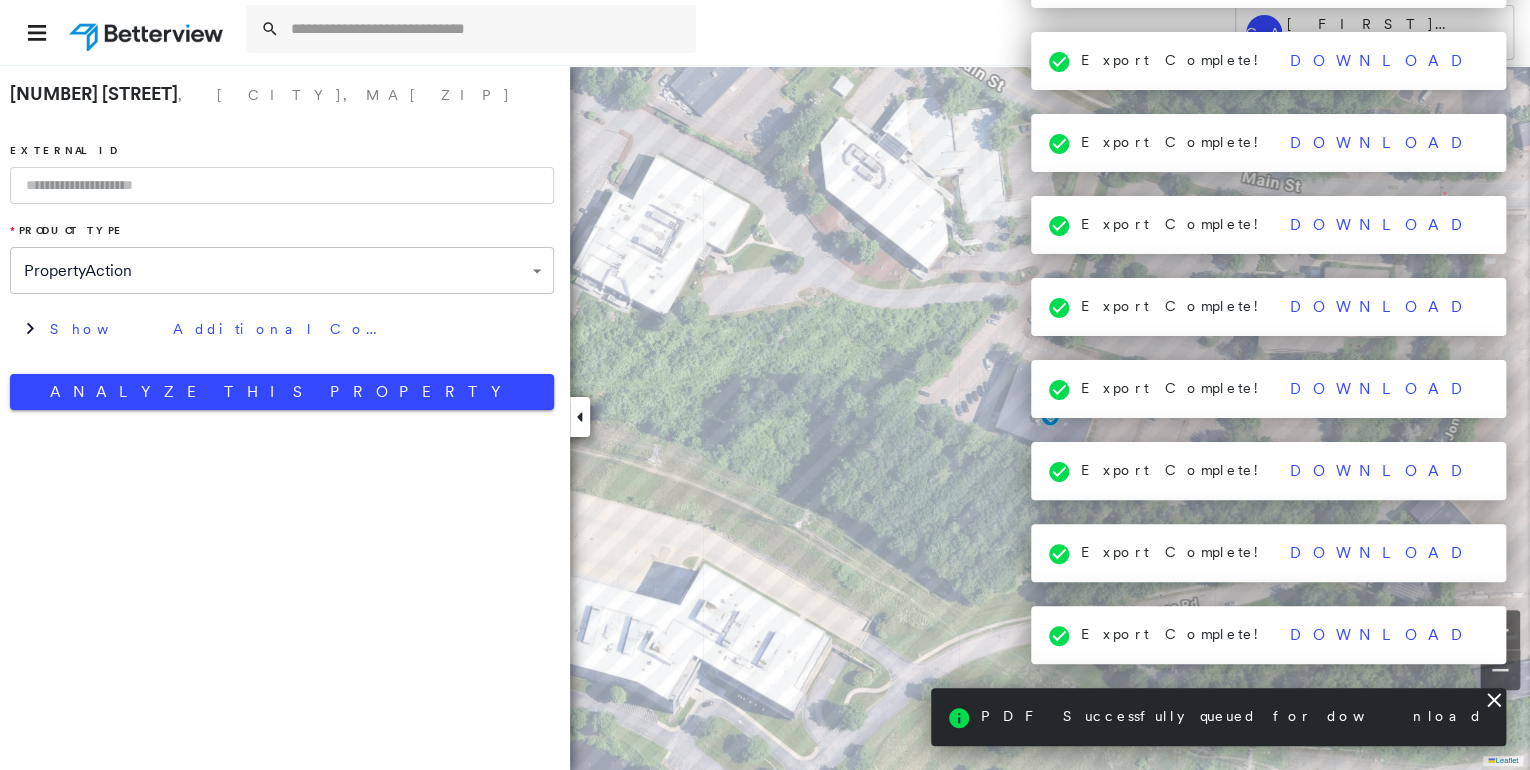 click on "Export Complete! Download" at bounding box center [1269, 635] 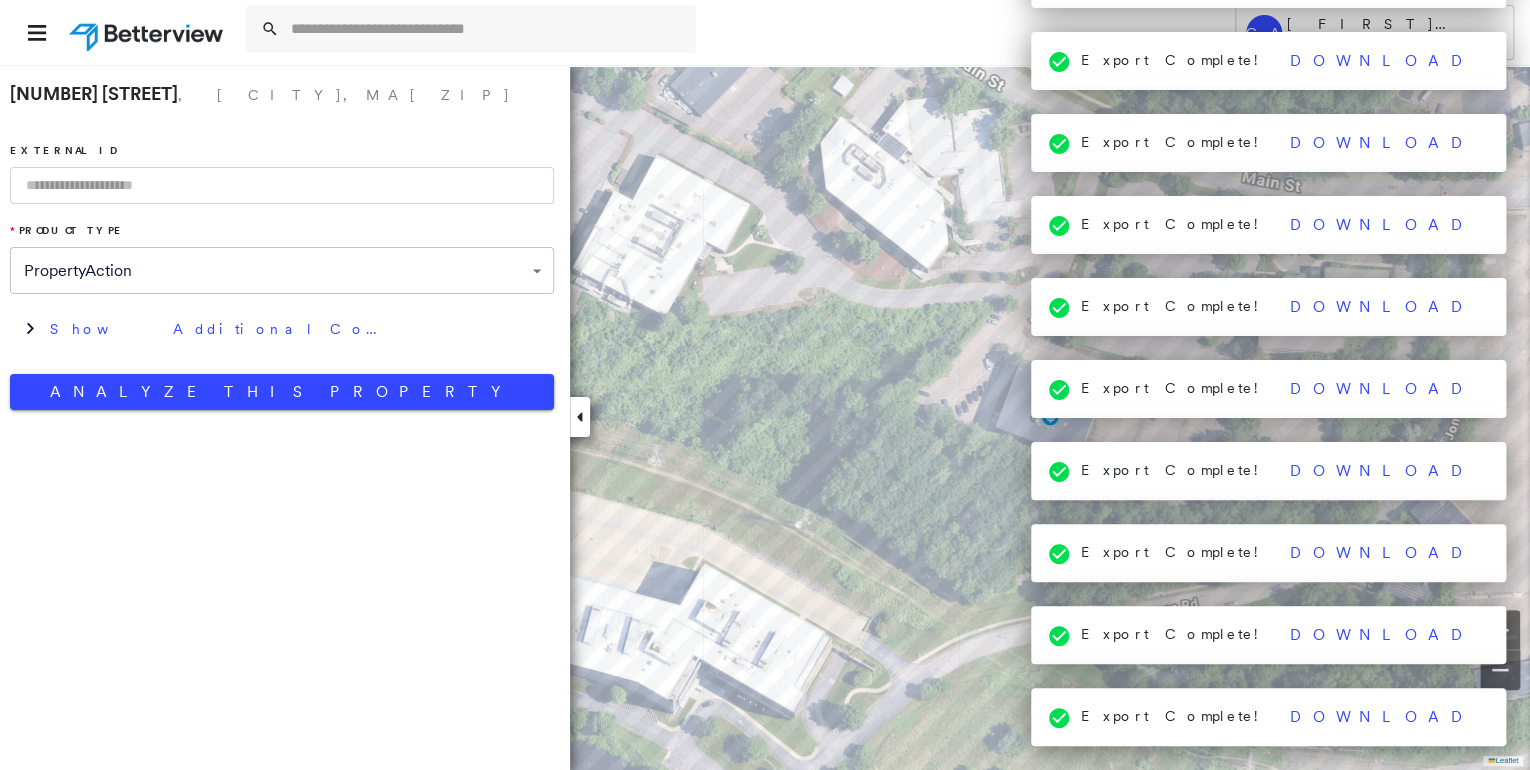 click at bounding box center (712, 32) 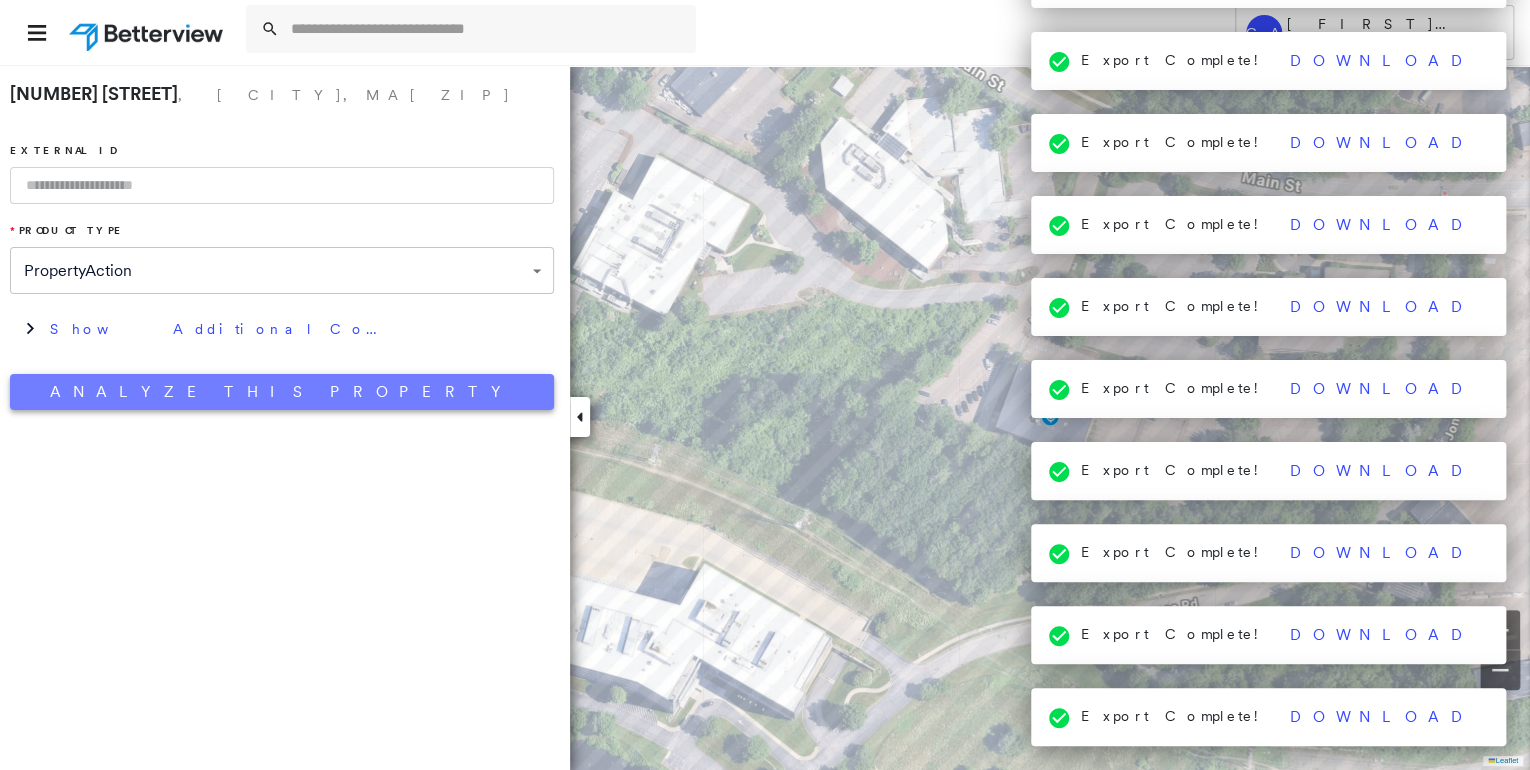 click on "Analyze This Property" at bounding box center (282, 392) 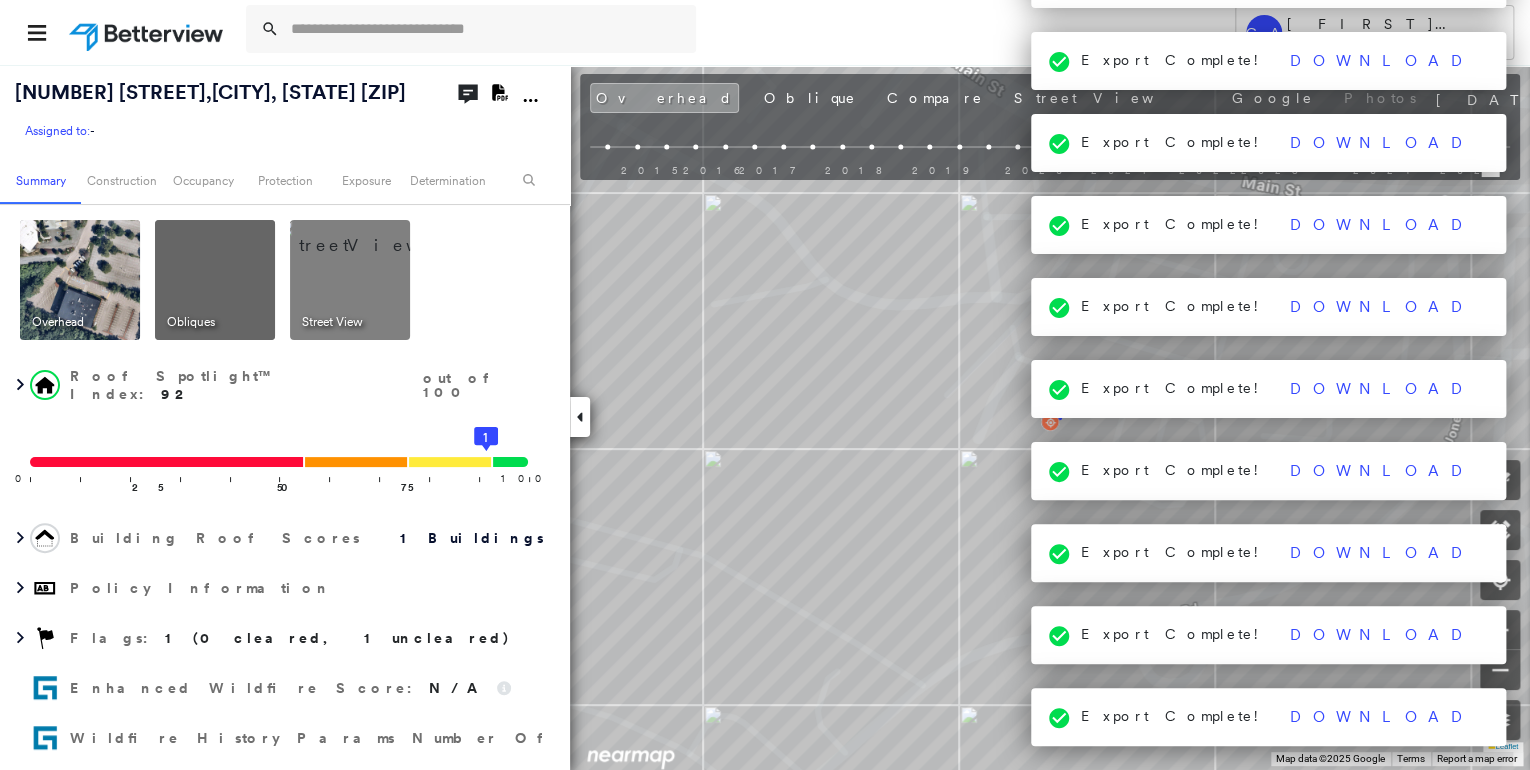 click on "Download PDF Report" 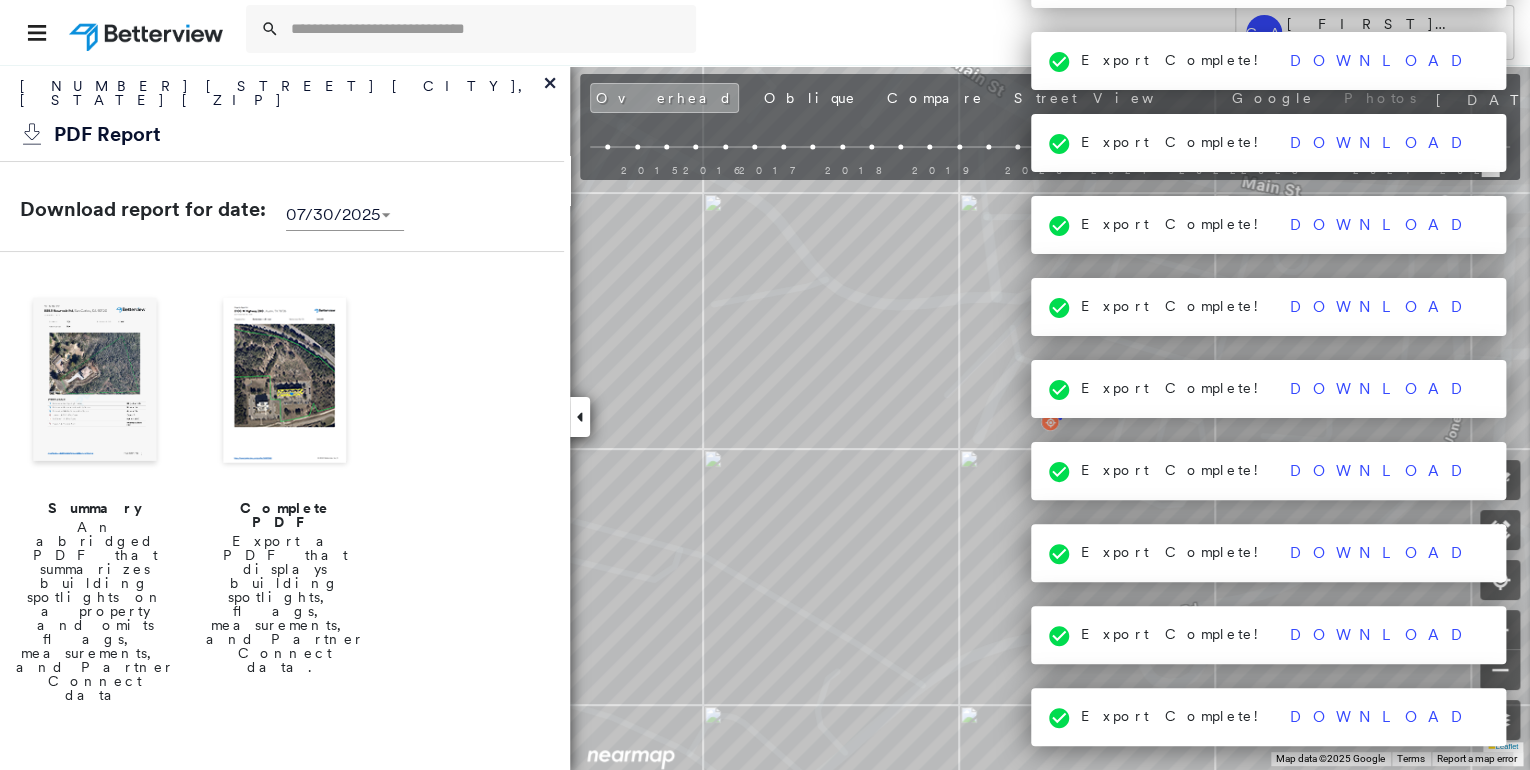 click on "Export a PDF that displays building spotlights, flags, measurements, and Partner Connect data." at bounding box center [285, 604] 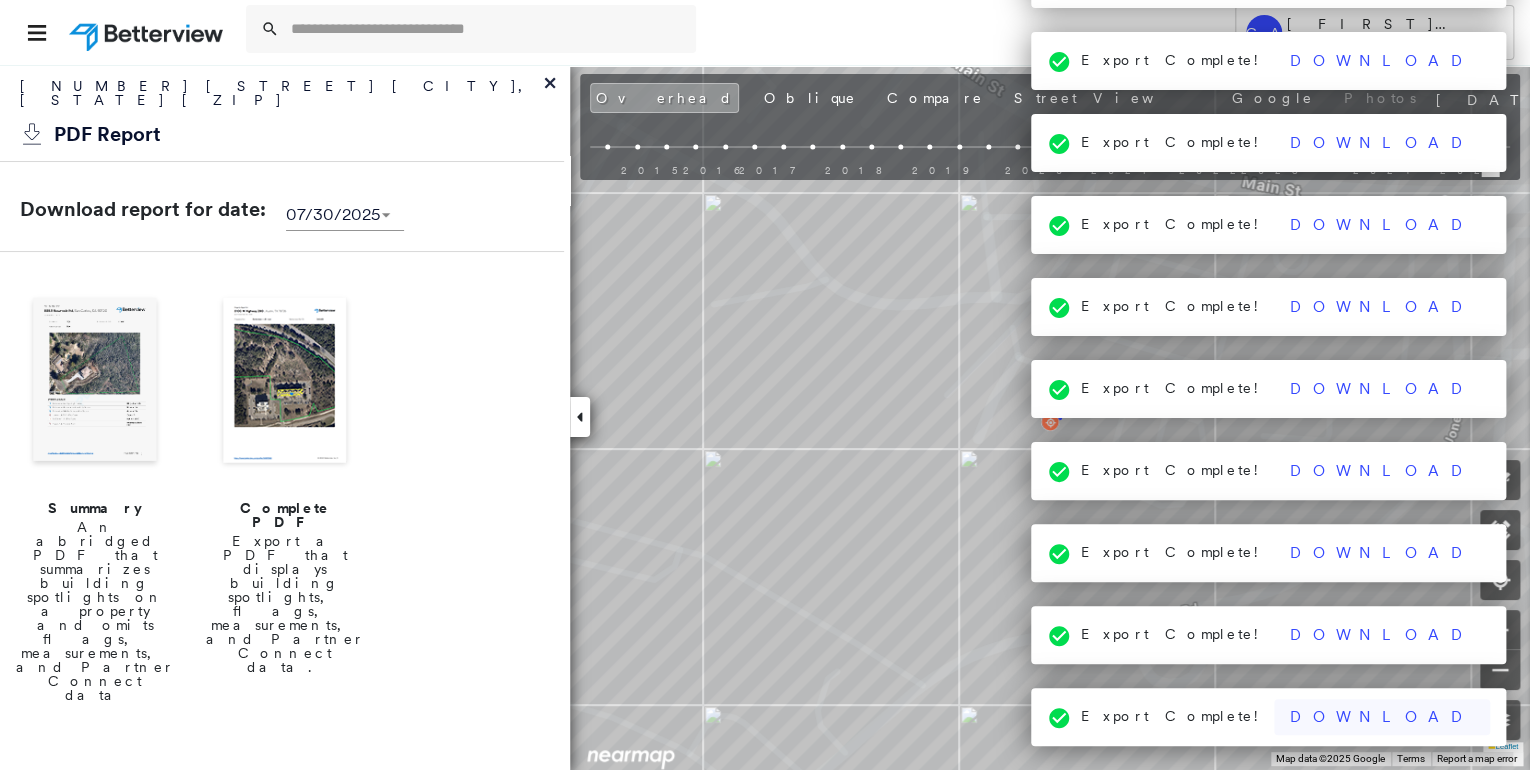click on "Download" at bounding box center [1382, 717] 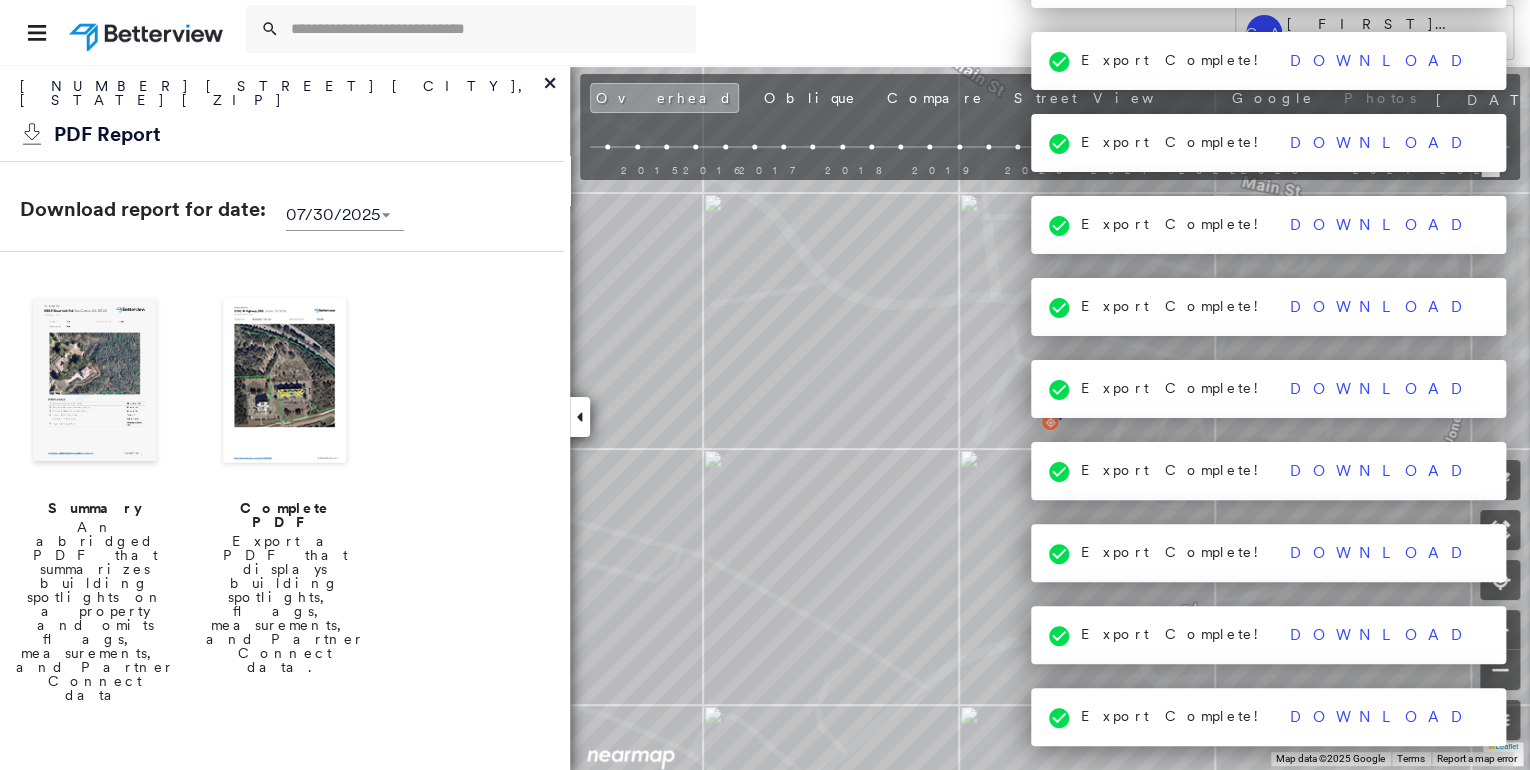click 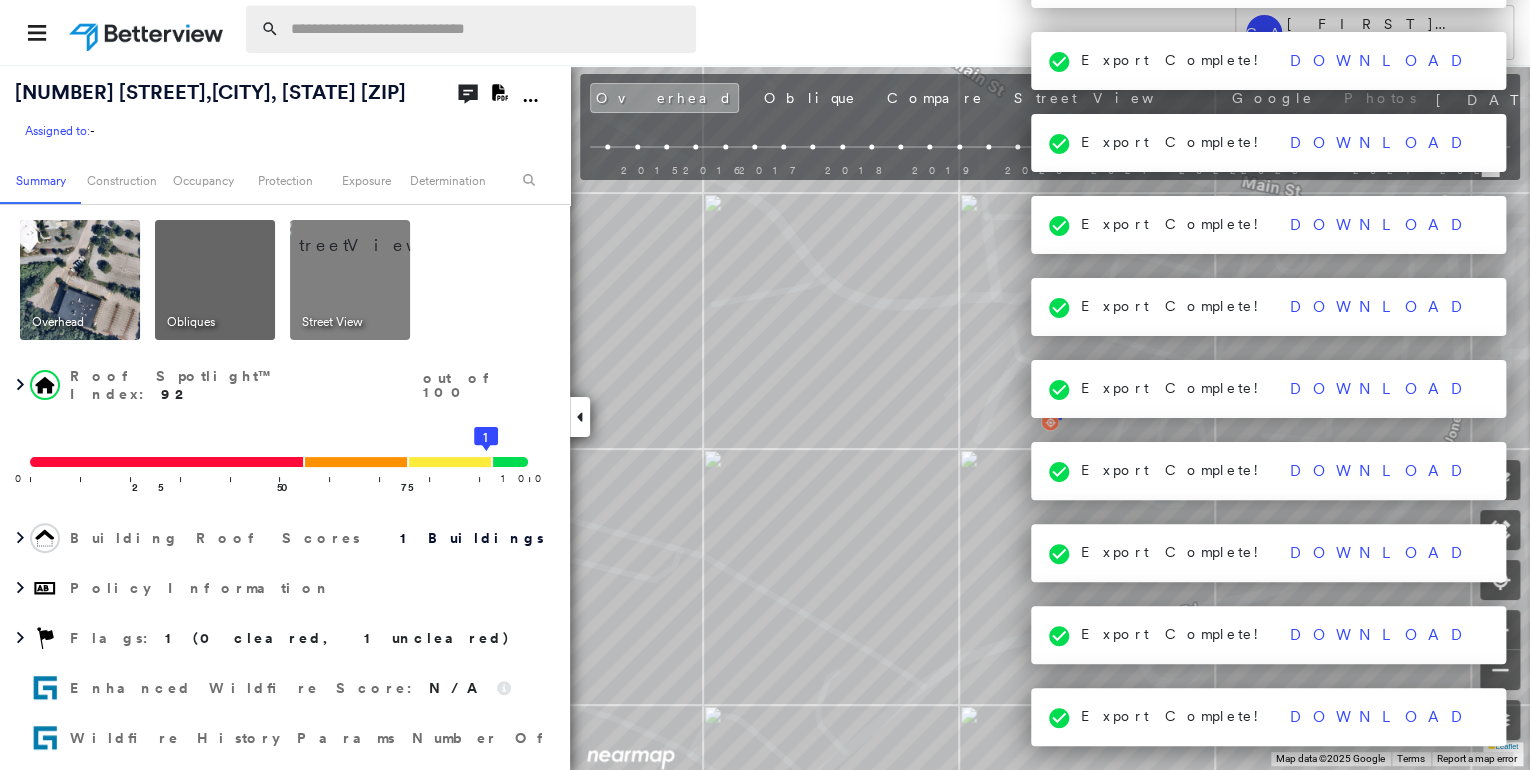click at bounding box center [487, 29] 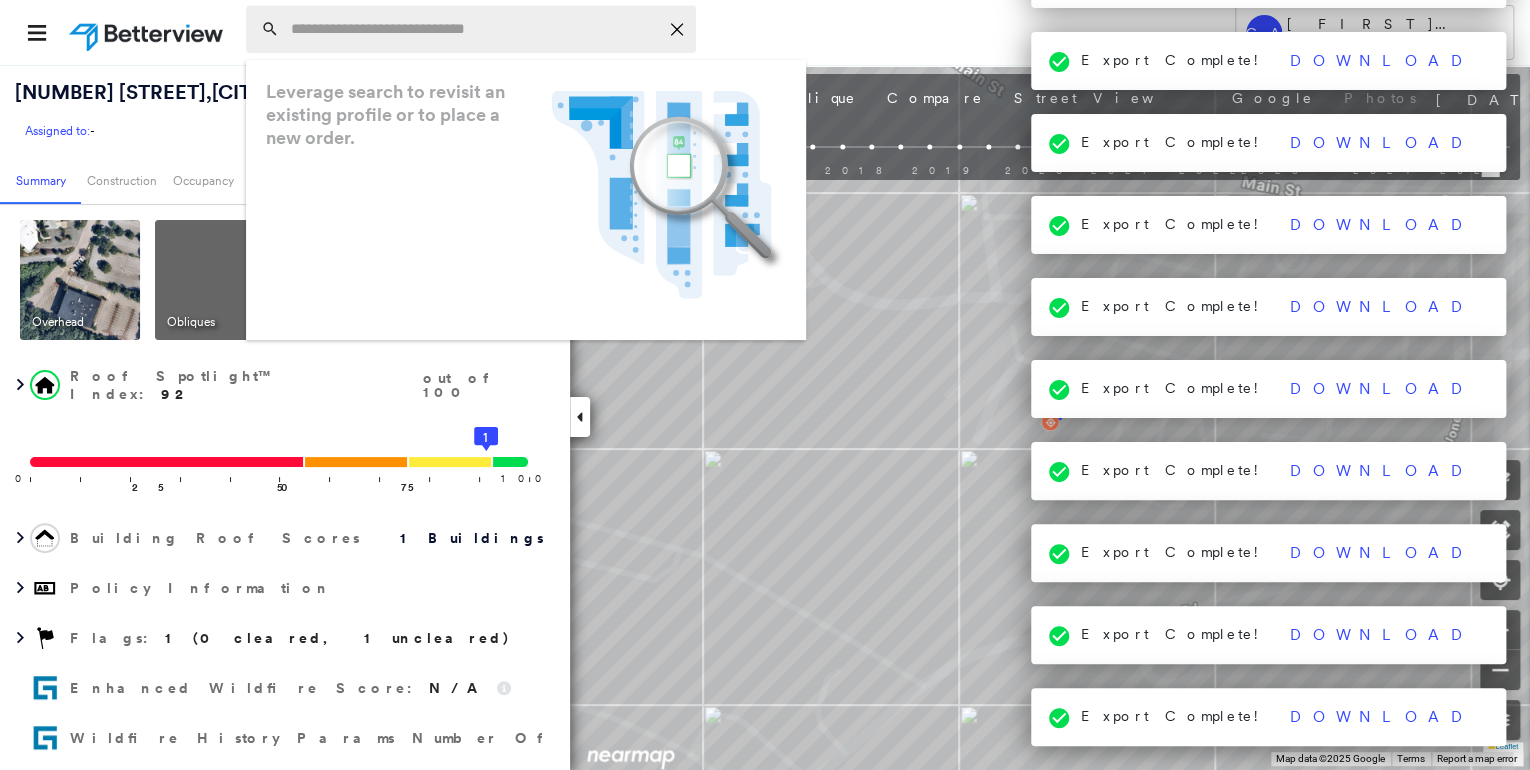 paste on "**********" 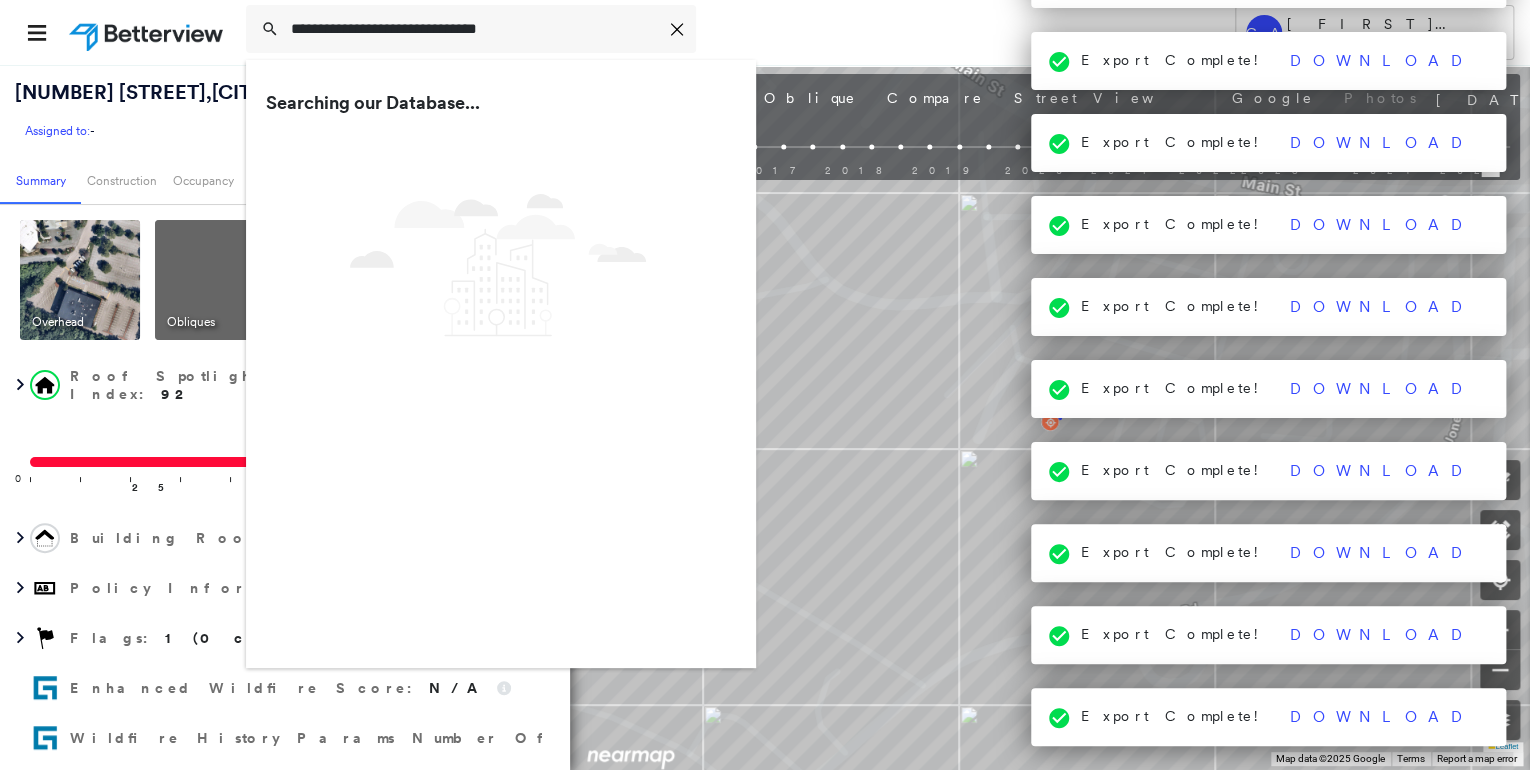 type on "**********" 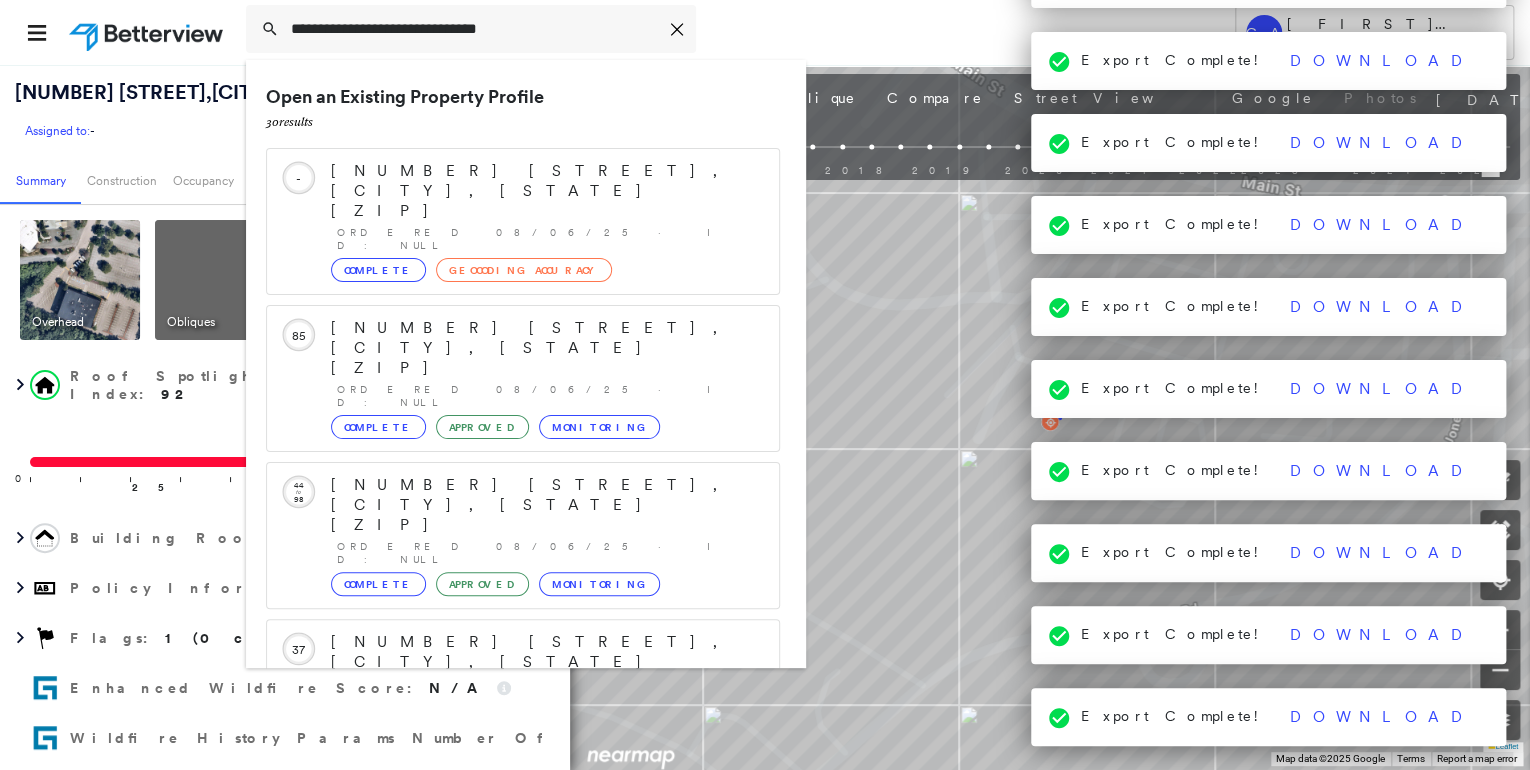 scroll, scrollTop: 208, scrollLeft: 0, axis: vertical 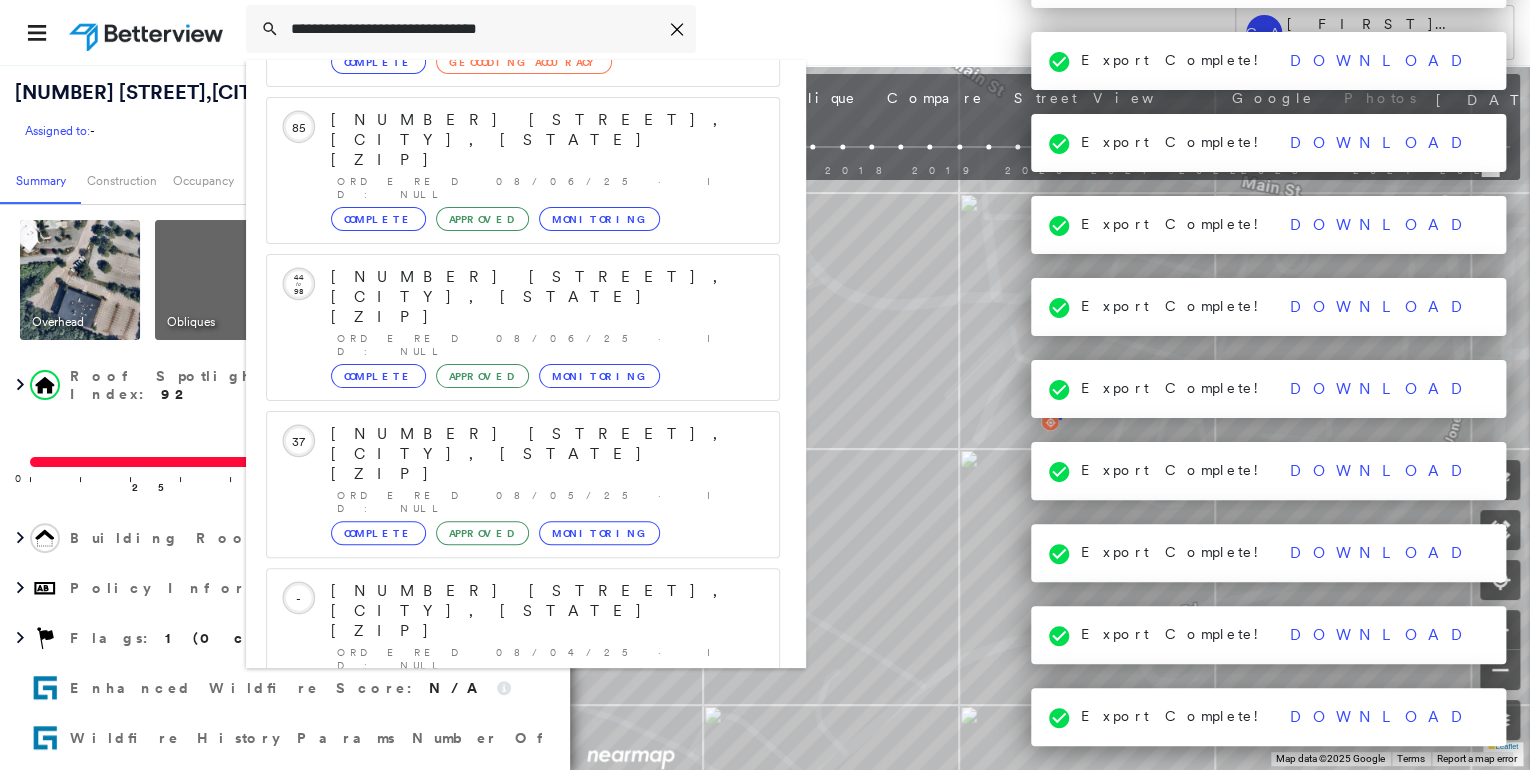 click 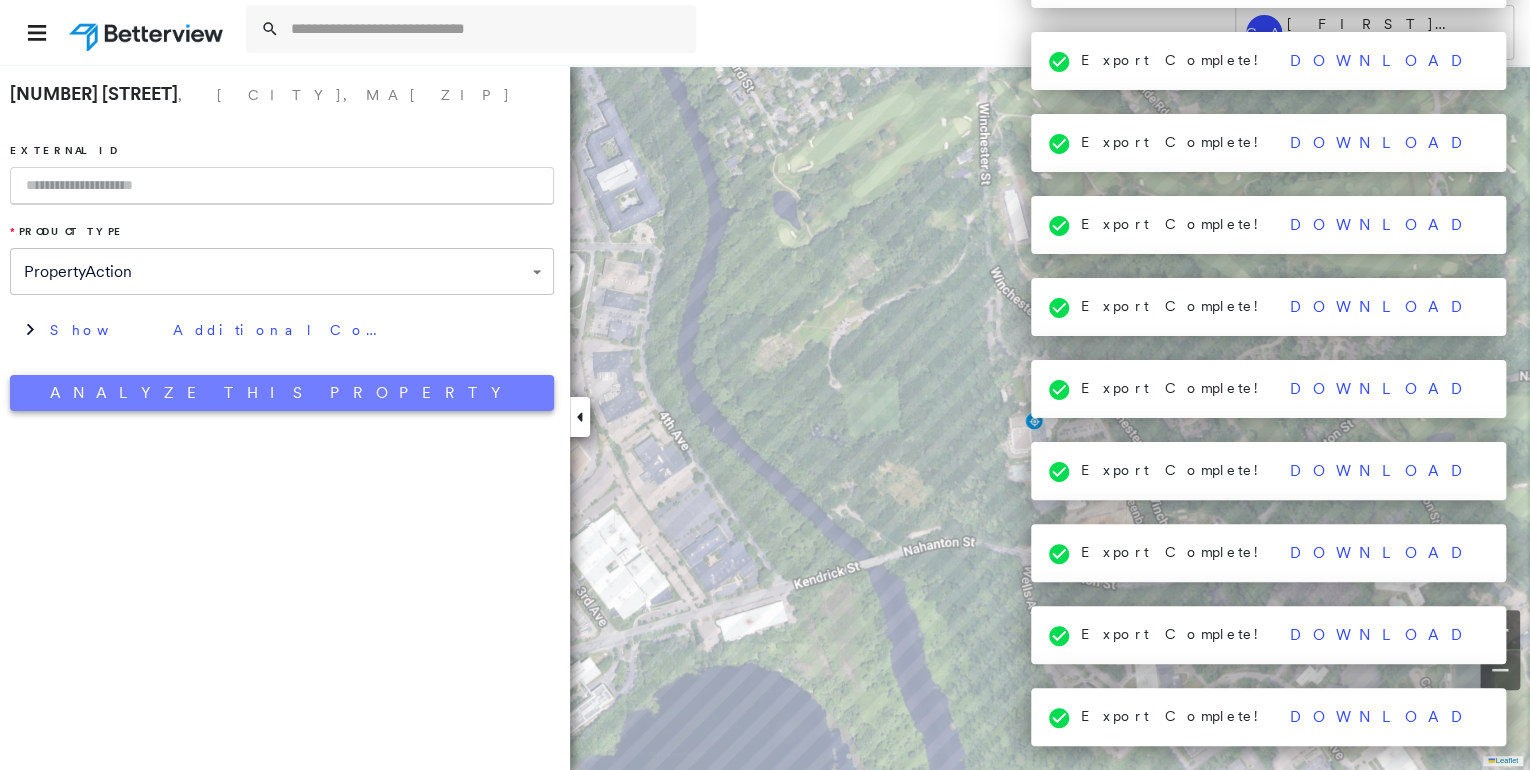 click on "Analyze This Property" at bounding box center (282, 393) 